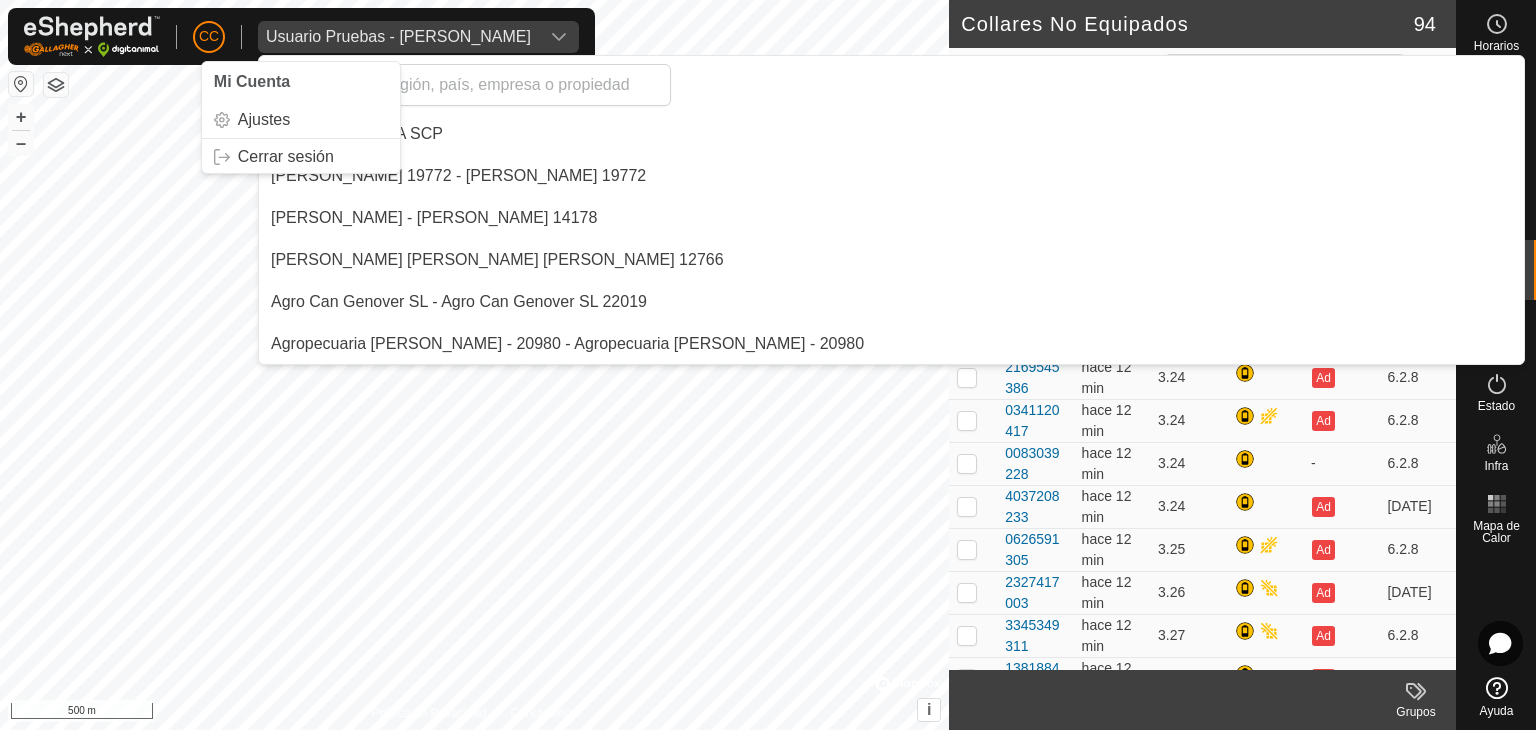 scroll, scrollTop: 0, scrollLeft: 0, axis: both 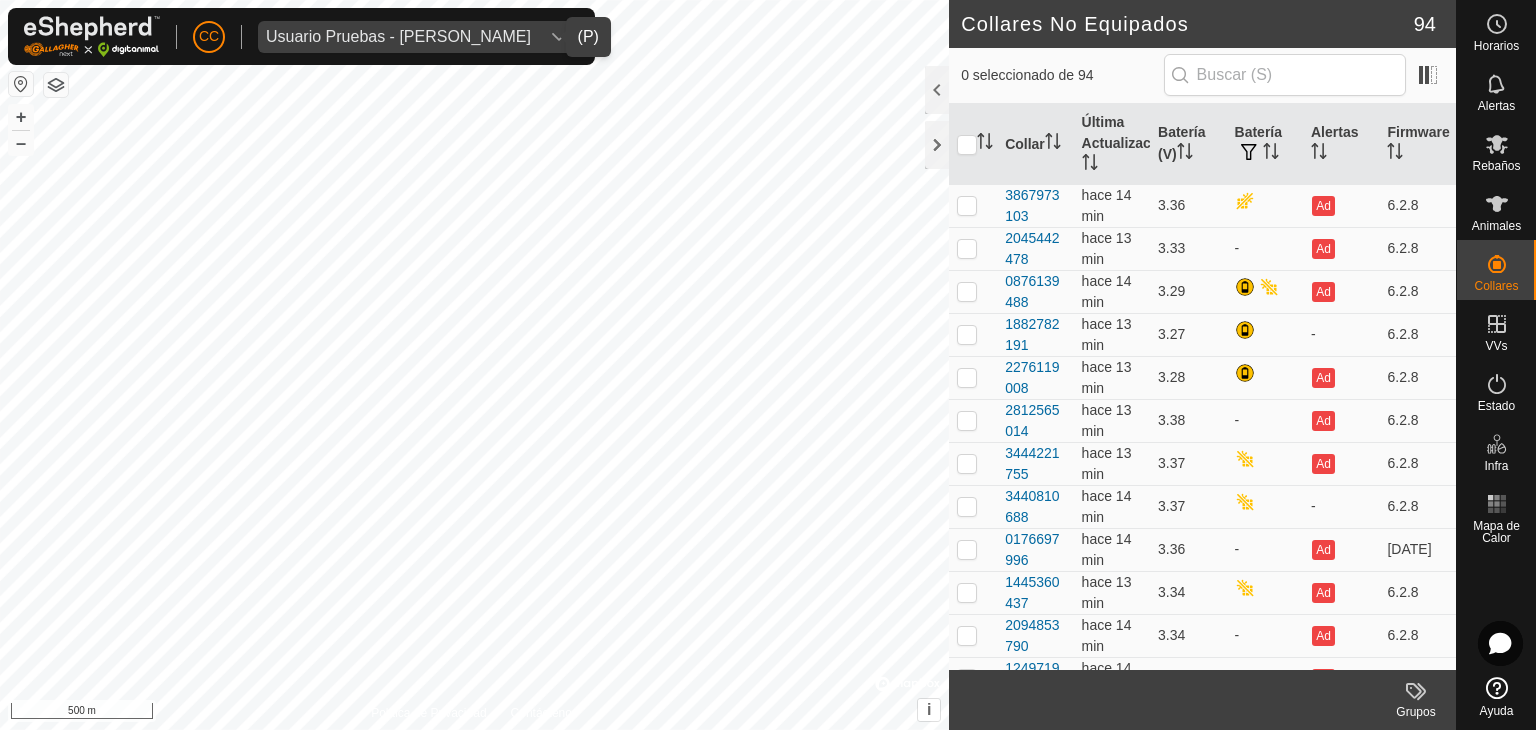 click on "Usuario Pruebas - [PERSON_NAME]" at bounding box center [398, 37] 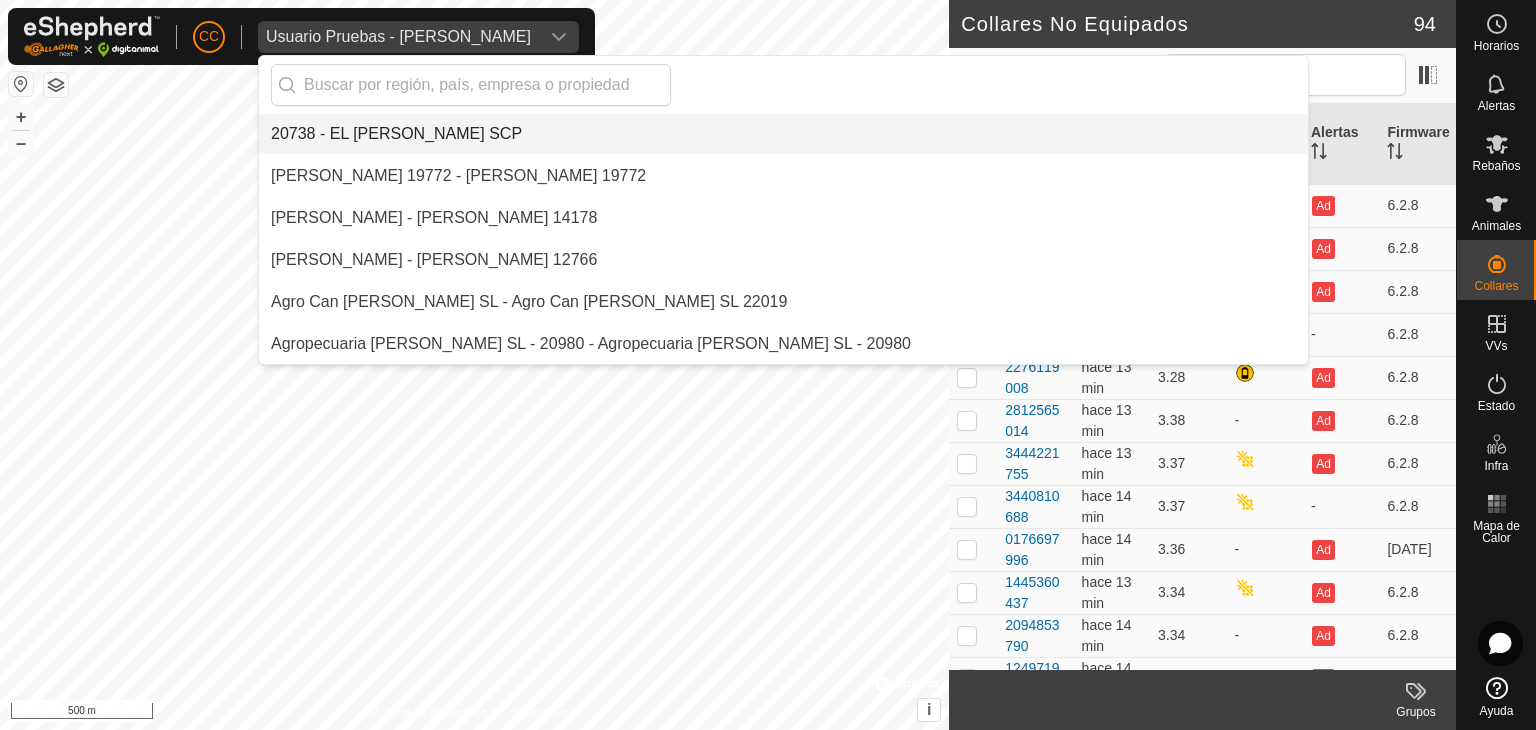 scroll, scrollTop: 11718, scrollLeft: 0, axis: vertical 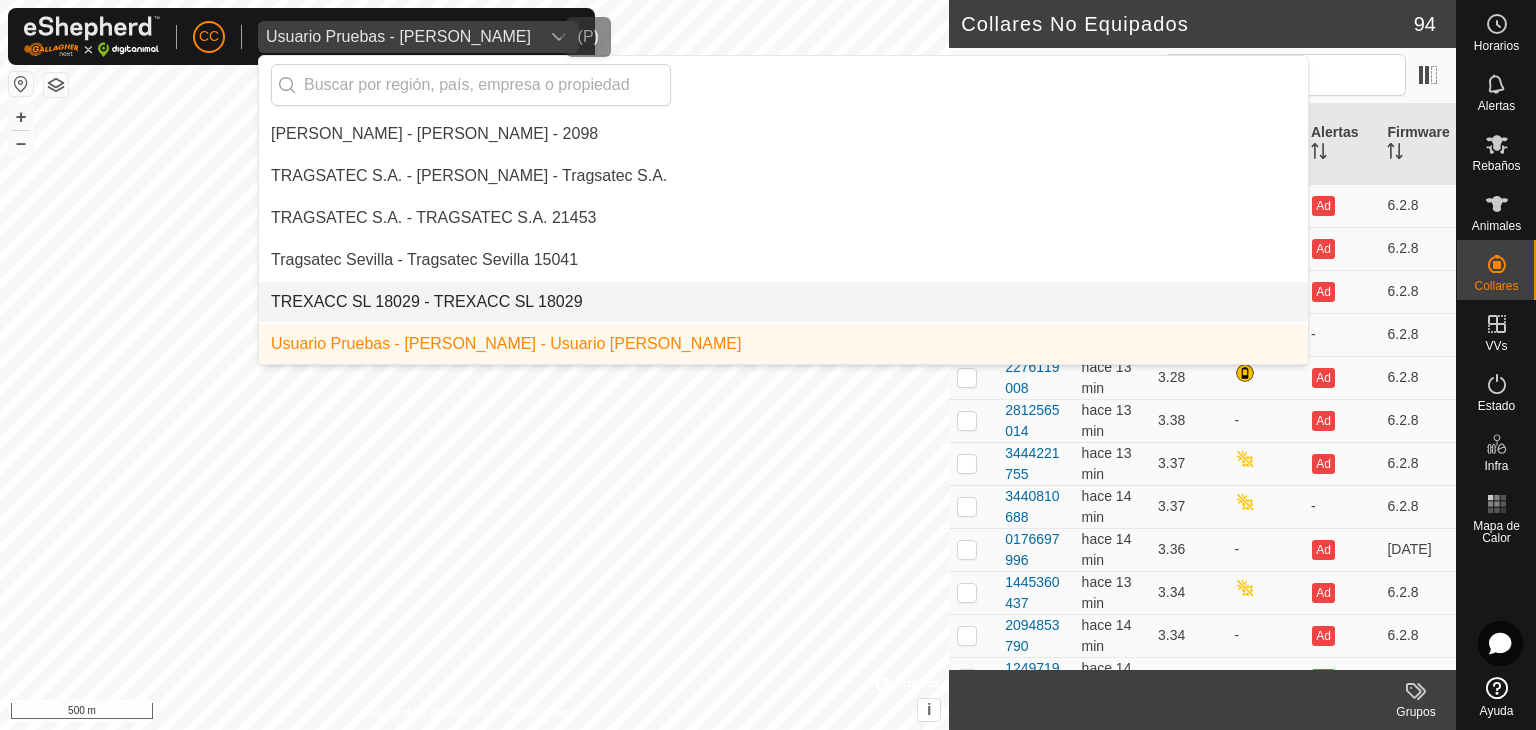 click on "TREXACC SL 18029 - TREXACC SL 18029" at bounding box center (783, 302) 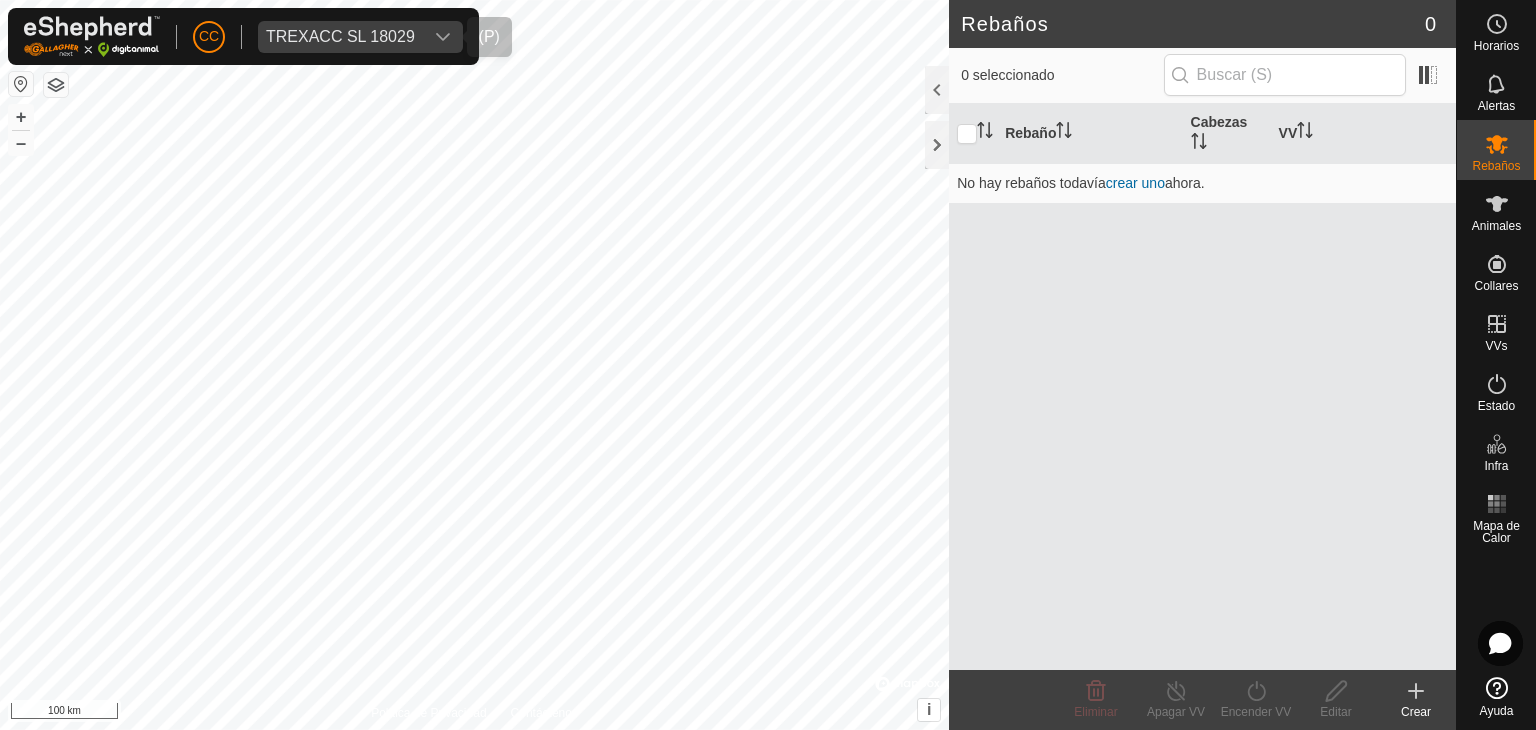 click on "TREXACC SL 18029" at bounding box center [340, 37] 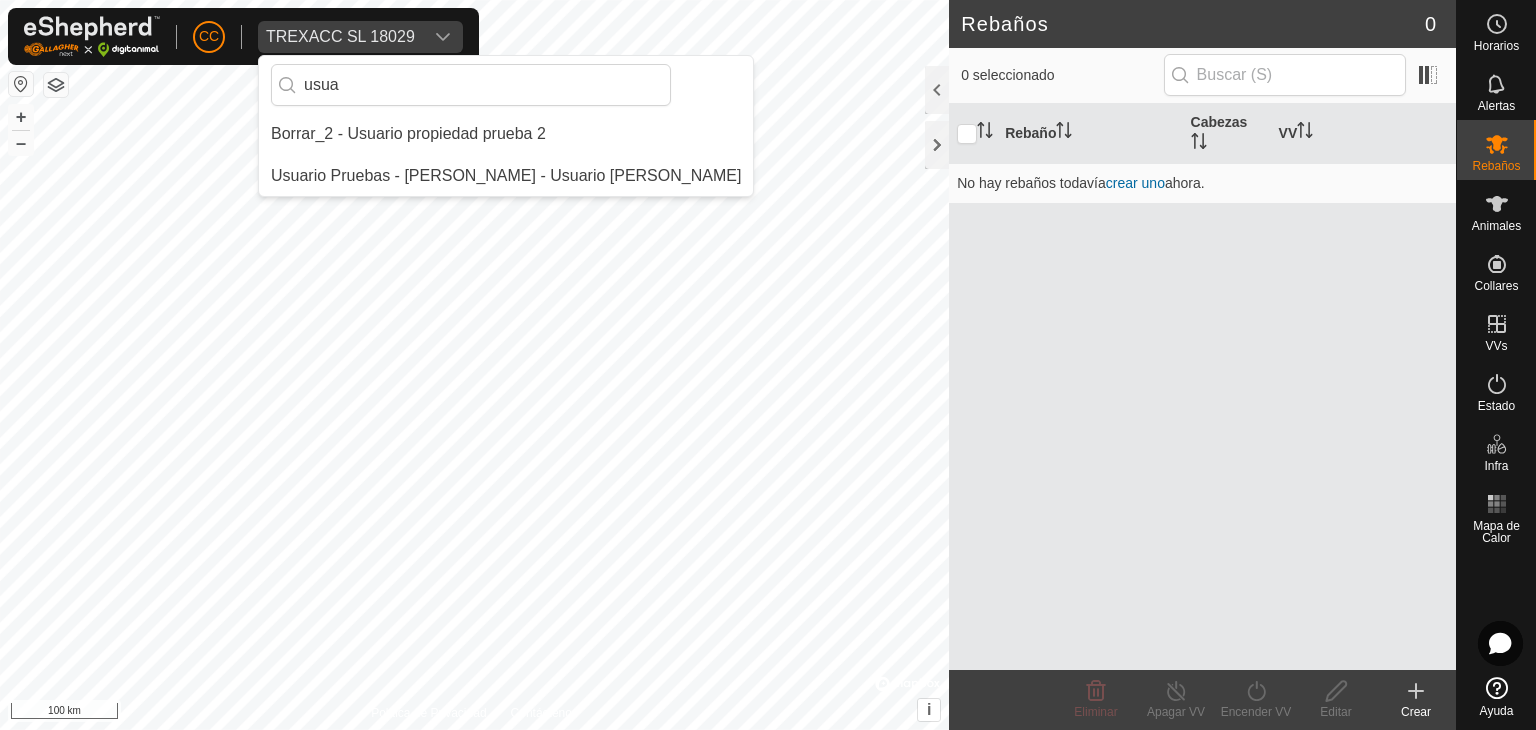 scroll, scrollTop: 0, scrollLeft: 0, axis: both 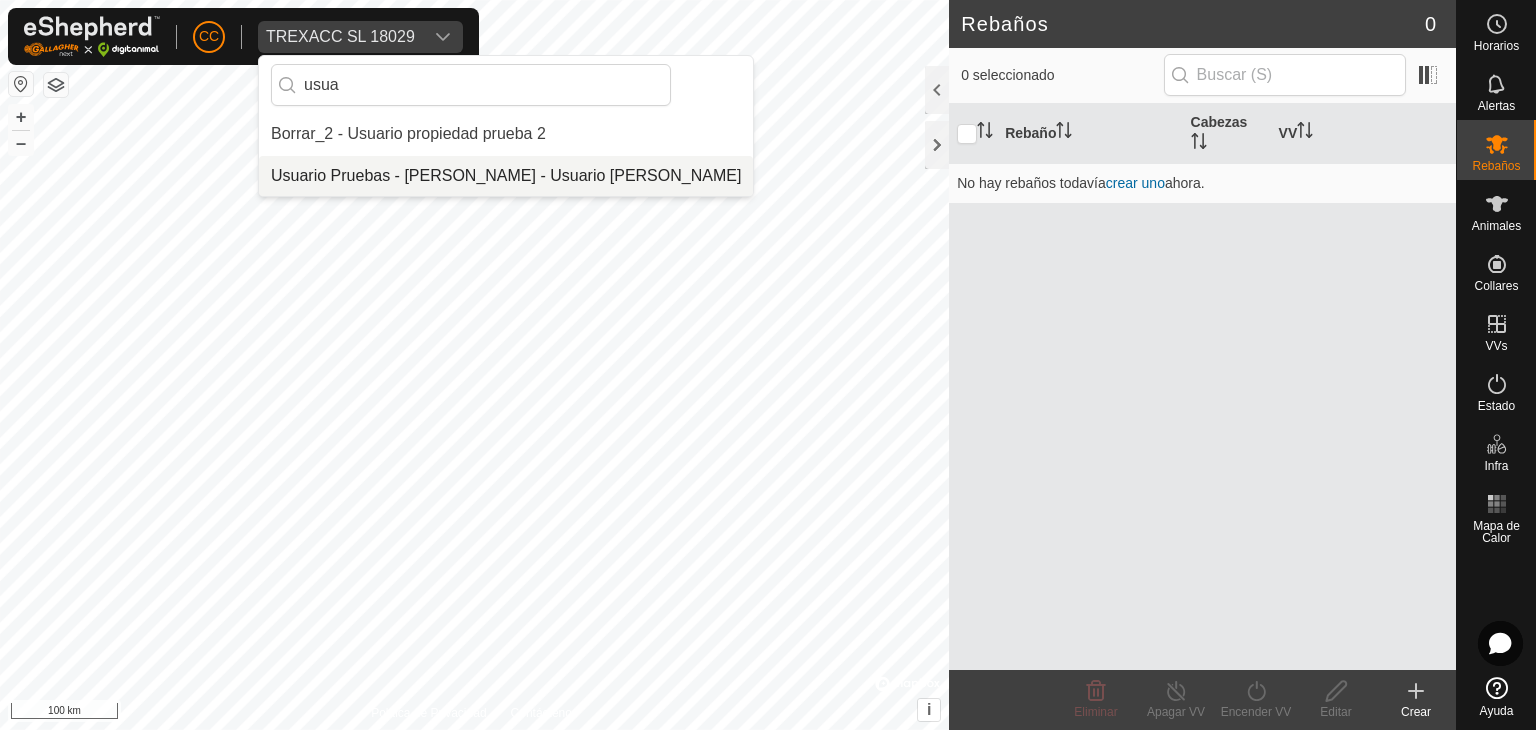 type on "usua" 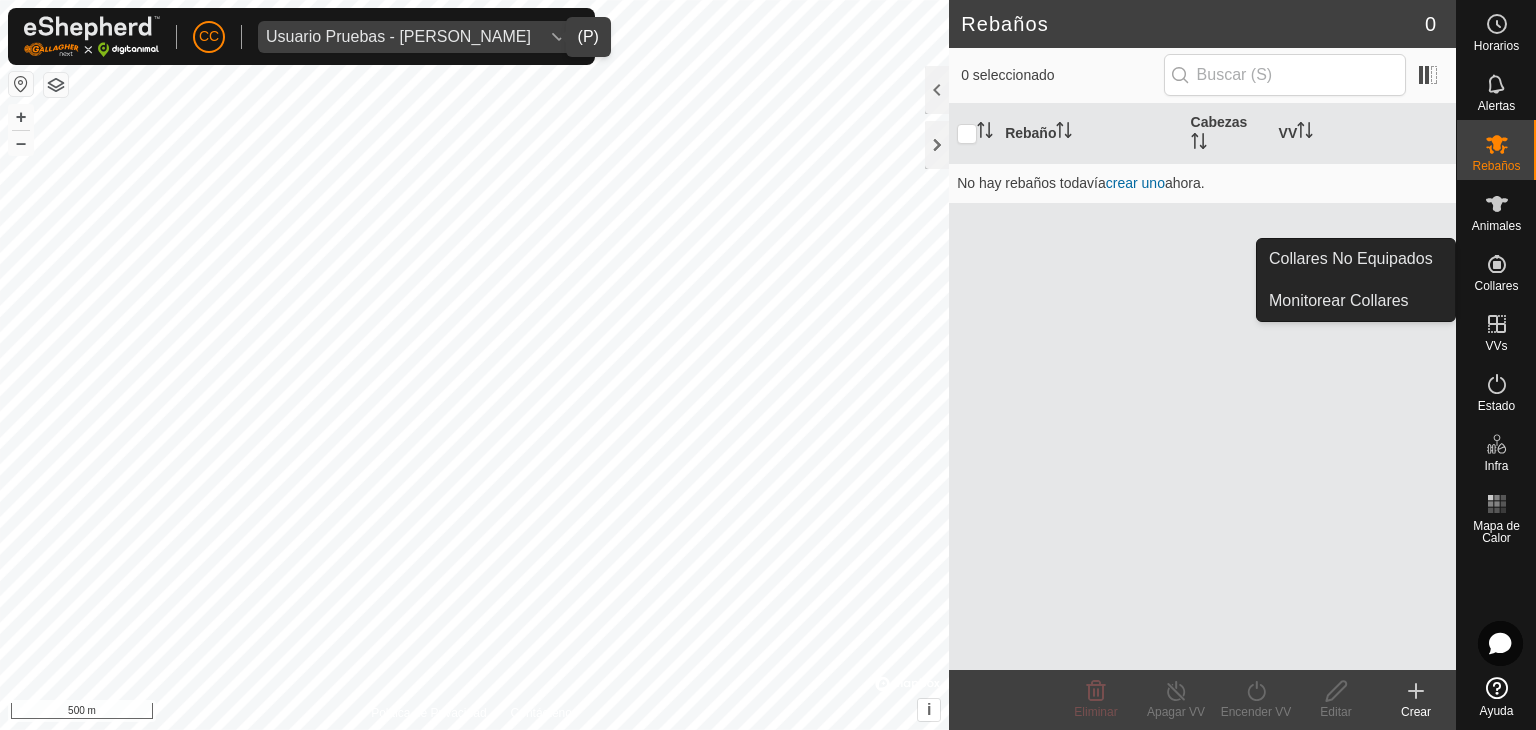 click on "Collares No Equipados" at bounding box center [1356, 259] 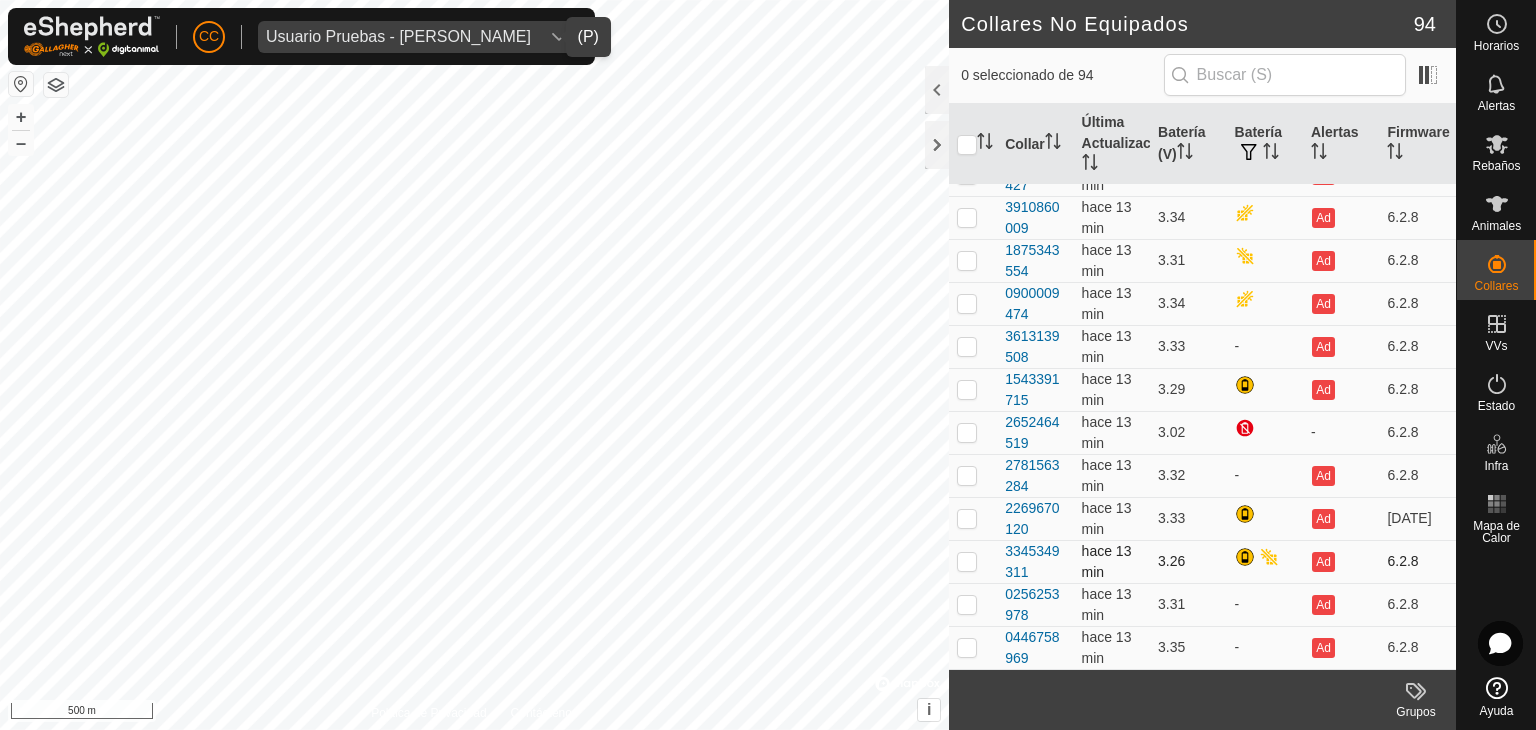 scroll, scrollTop: 3158, scrollLeft: 0, axis: vertical 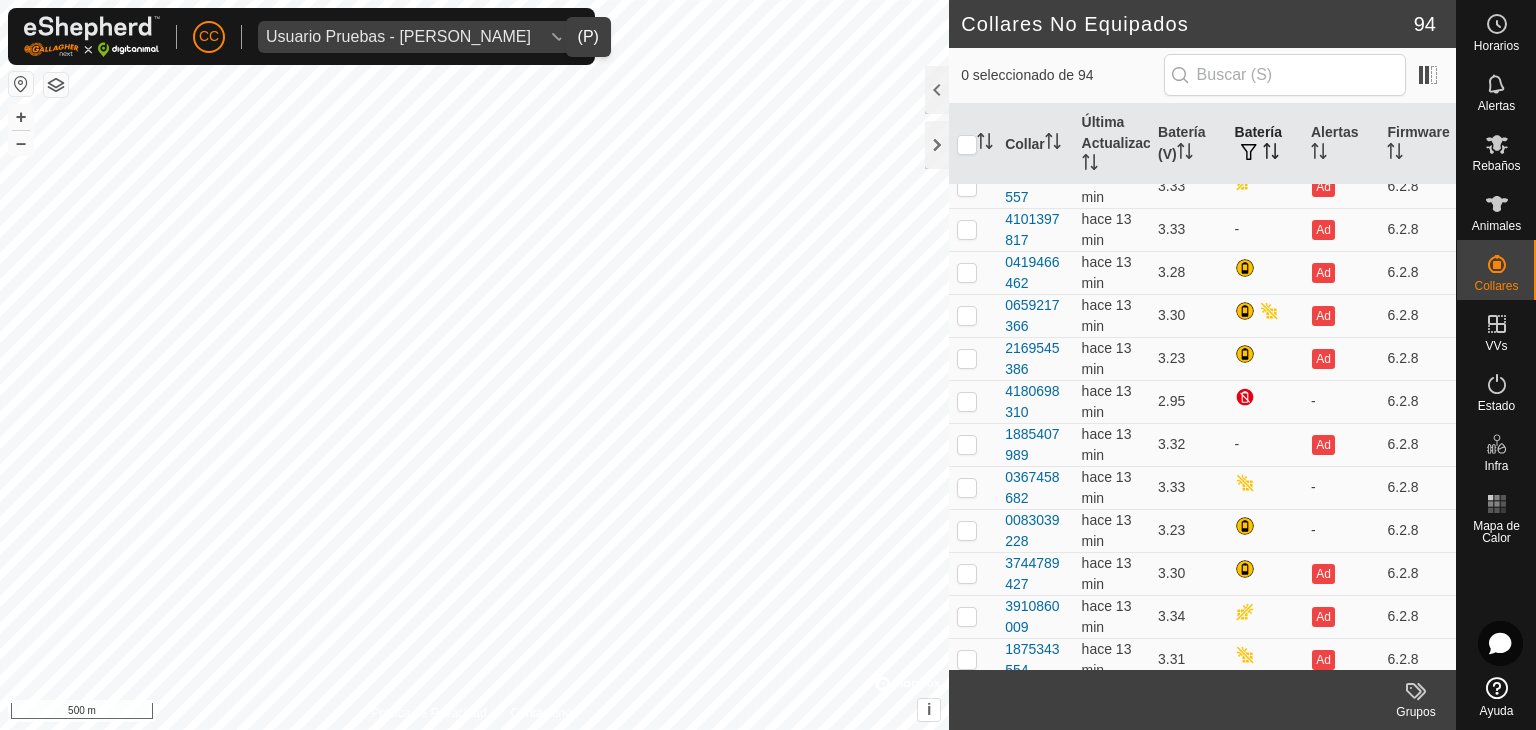 click on "Batería" at bounding box center (1265, 144) 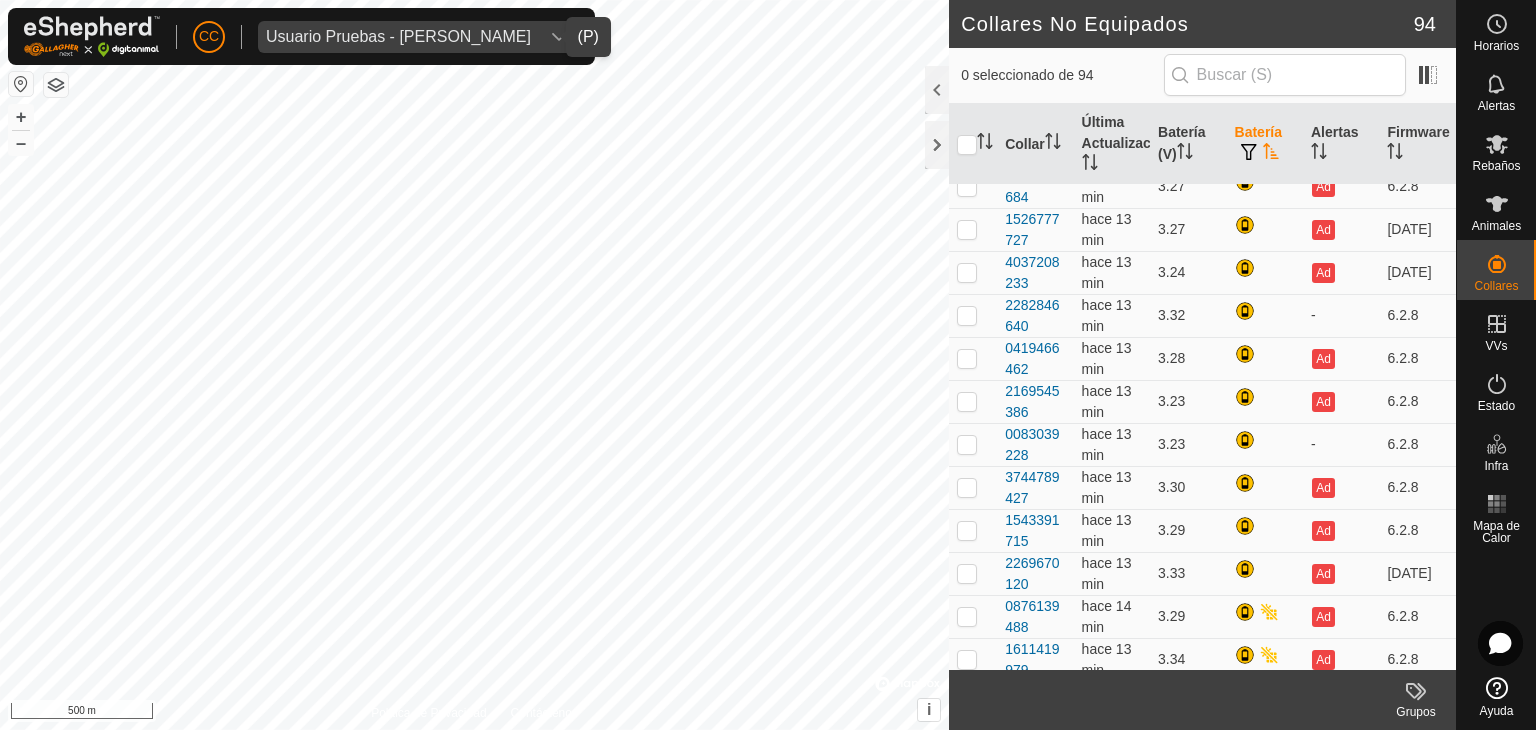 scroll, scrollTop: 0, scrollLeft: 0, axis: both 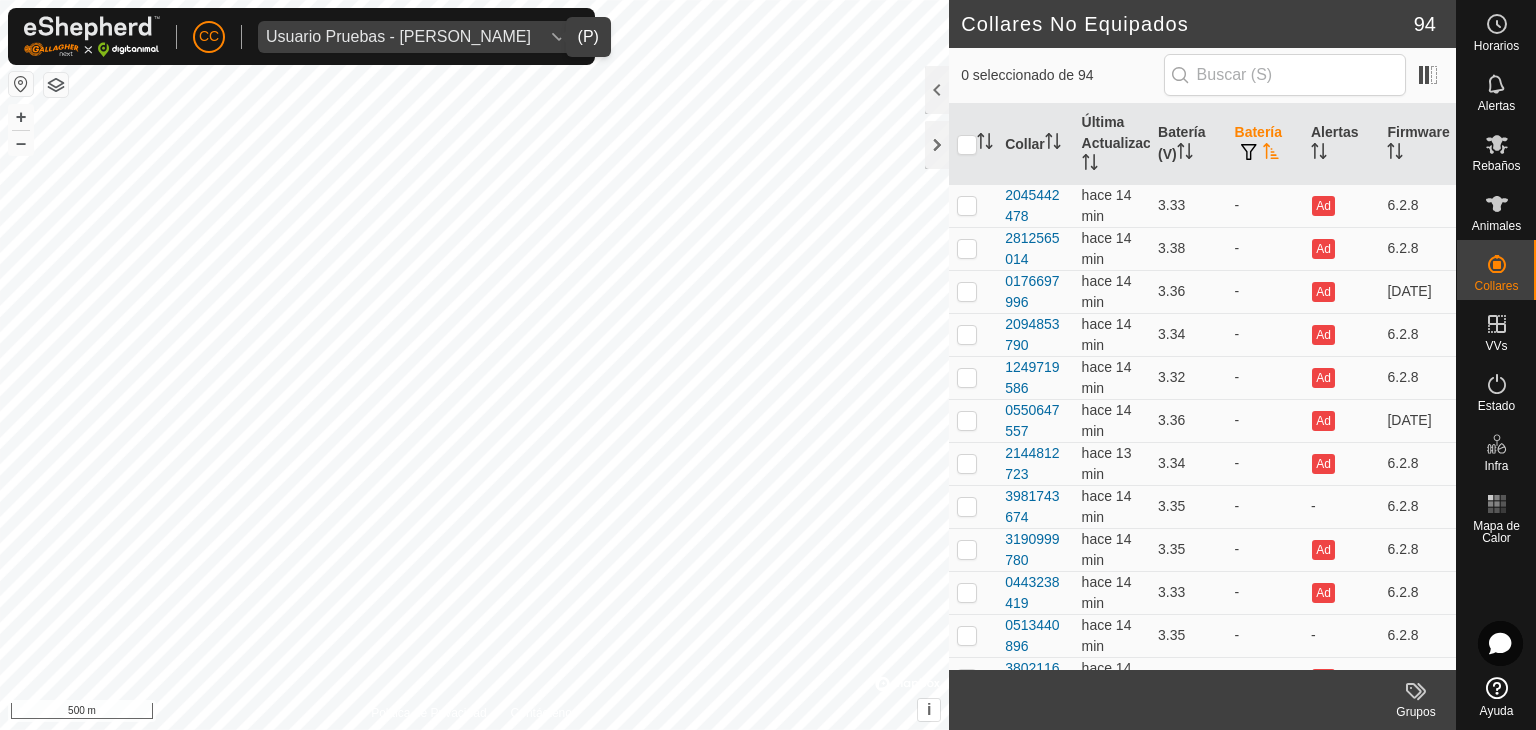 click on "Batería" at bounding box center [1265, 144] 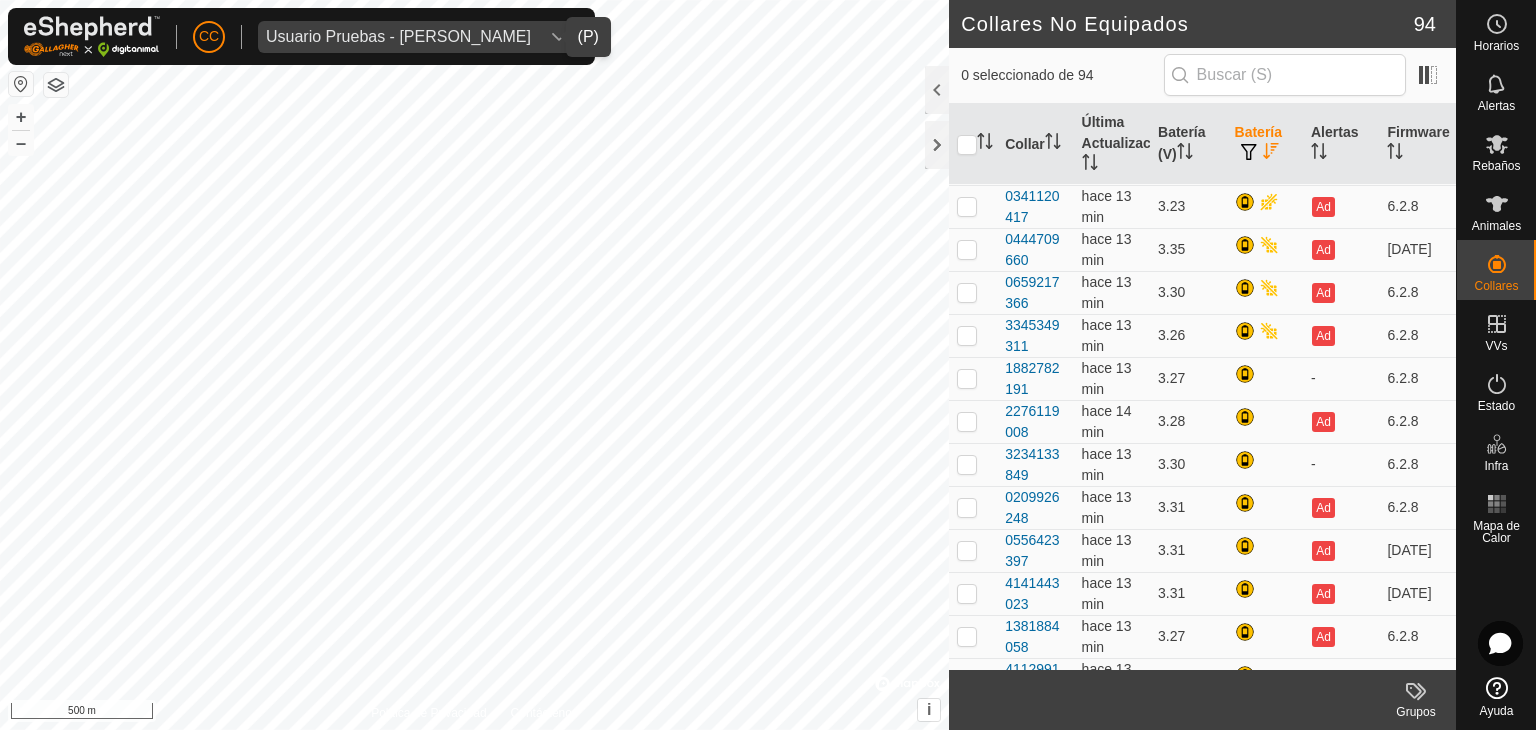 scroll, scrollTop: 0, scrollLeft: 0, axis: both 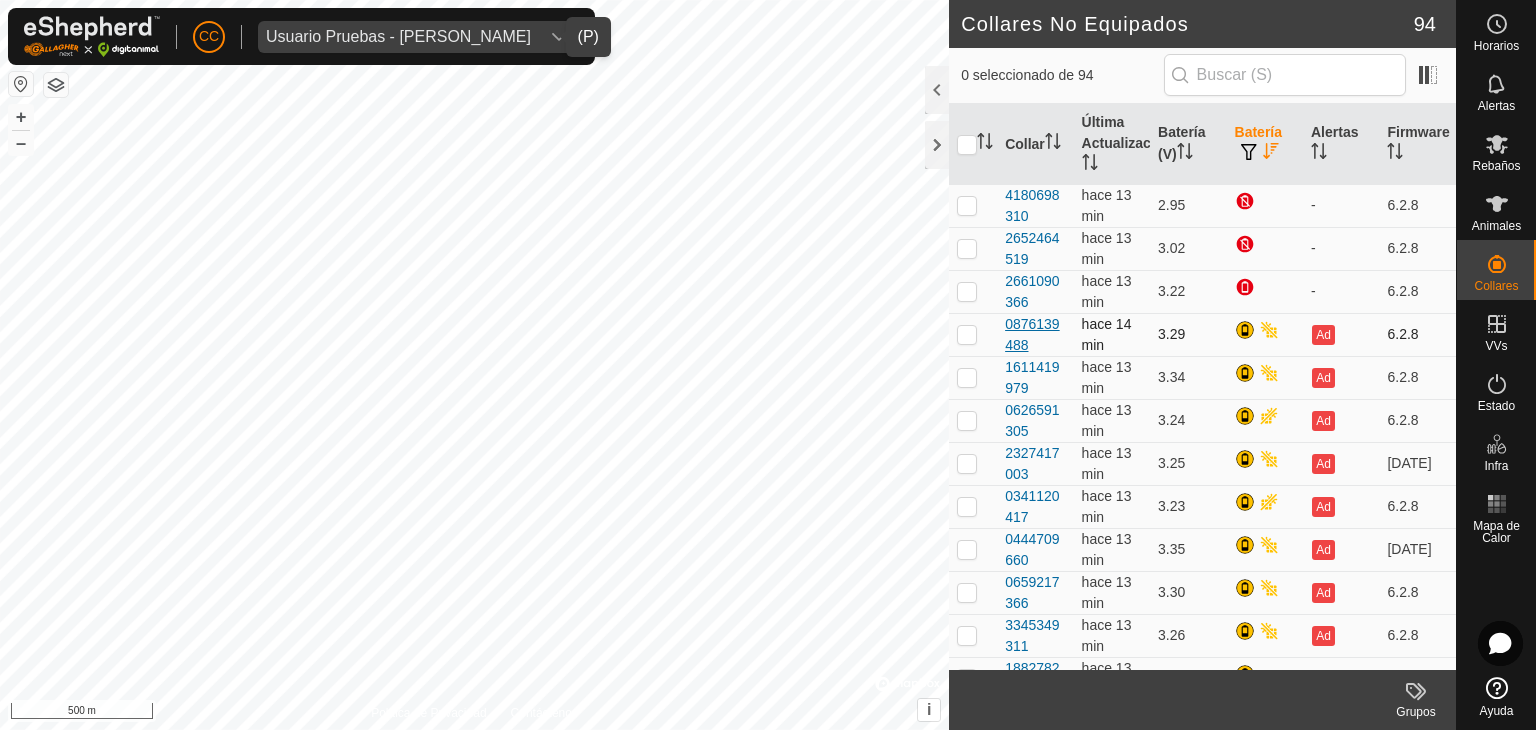 click on "0876139488" at bounding box center (1035, 335) 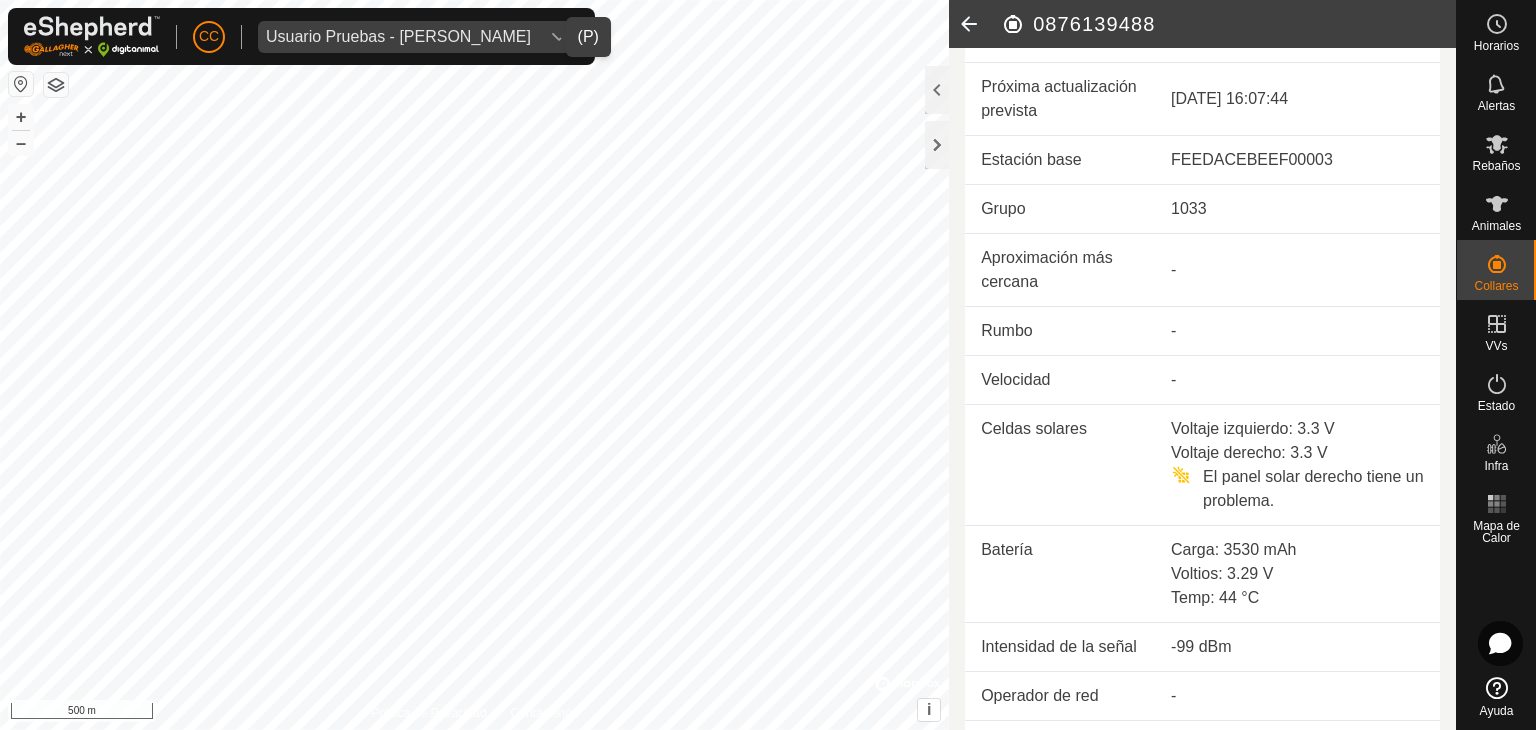 scroll, scrollTop: 600, scrollLeft: 0, axis: vertical 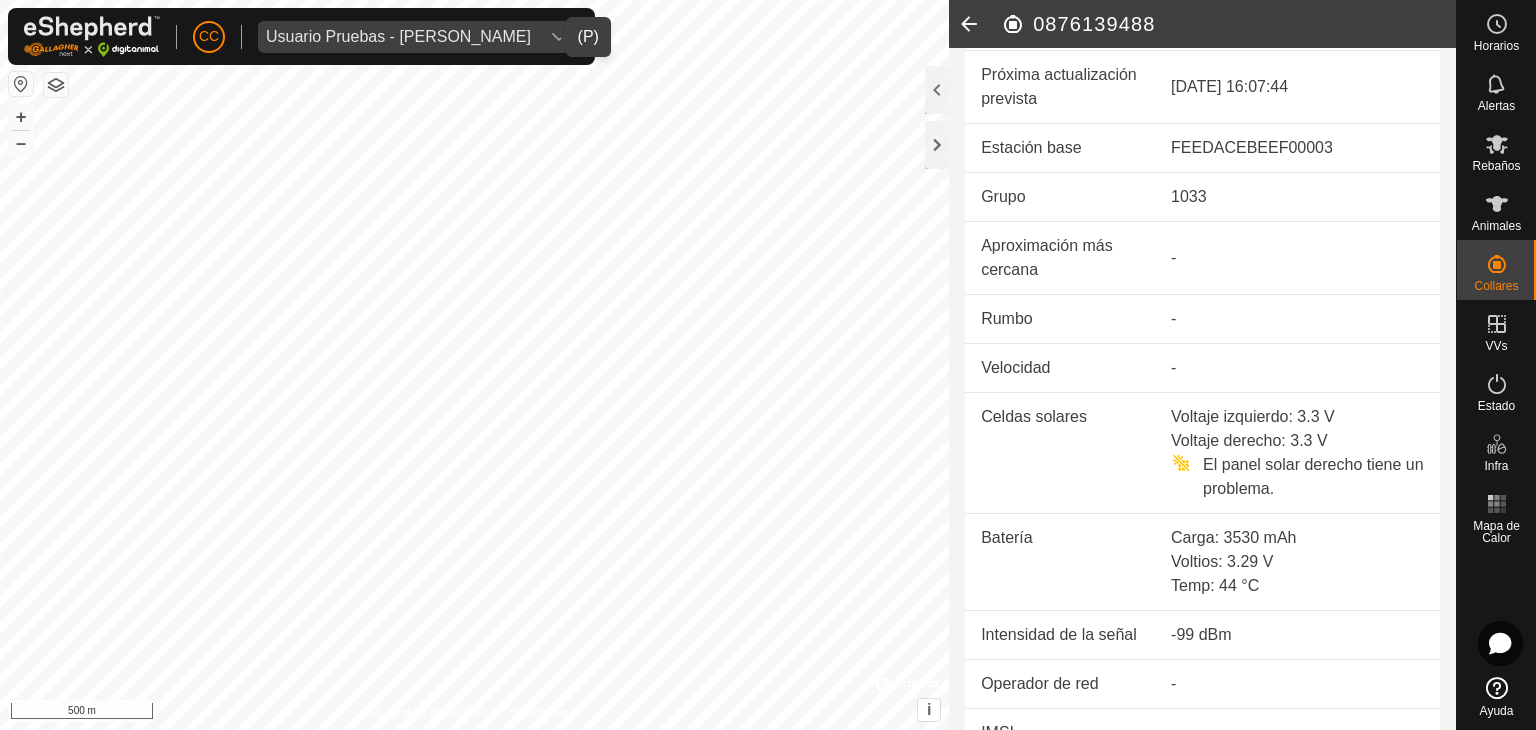 click 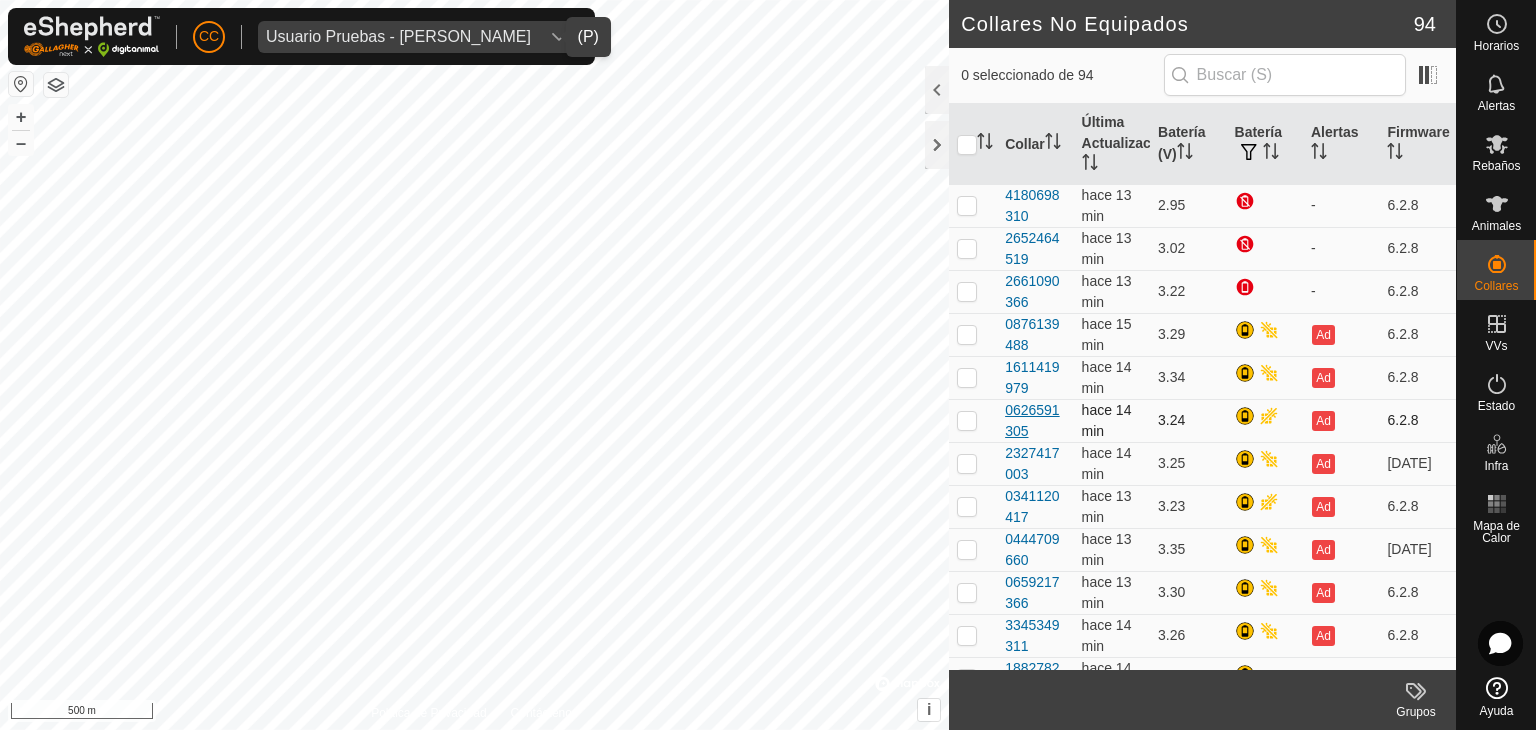 click on "0626591305" at bounding box center [1035, 421] 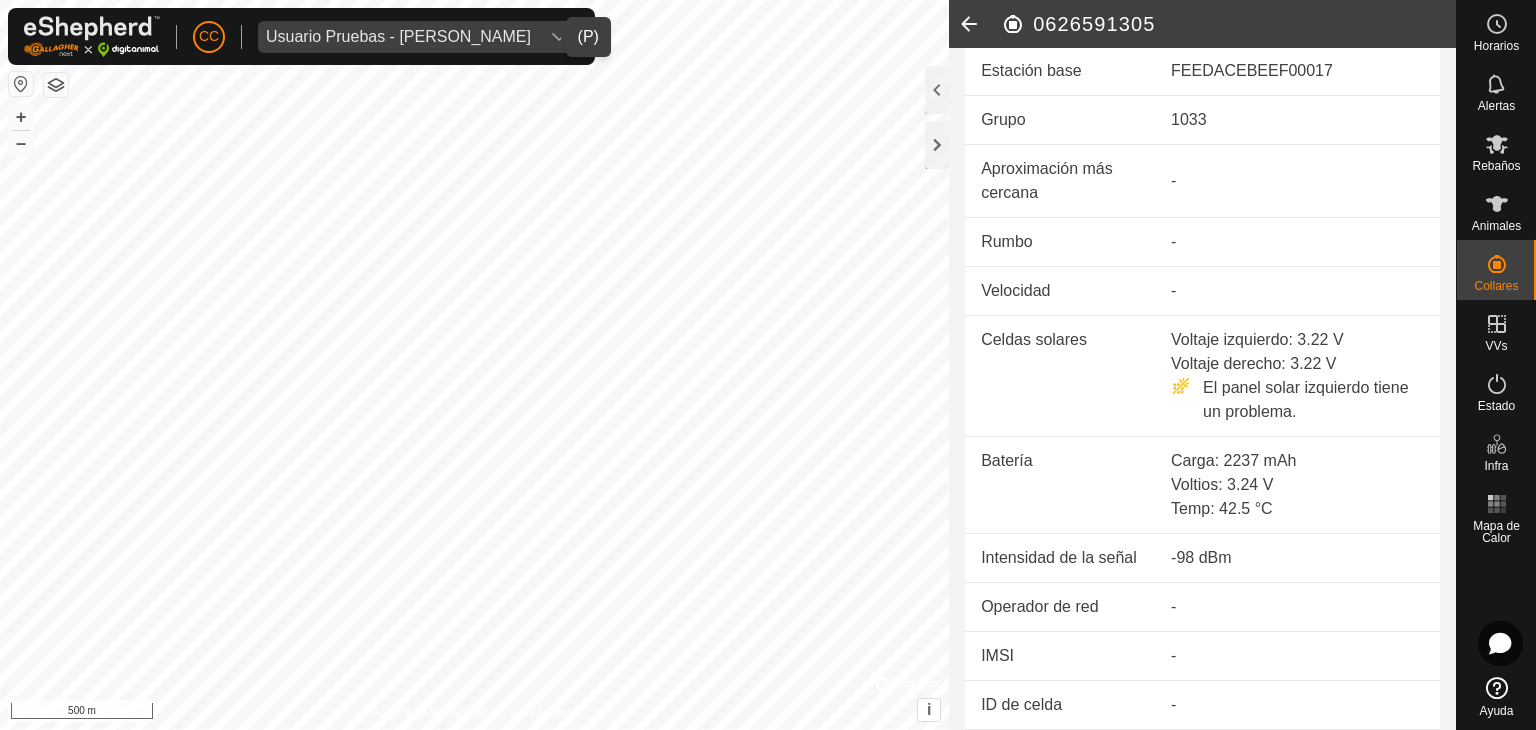 scroll, scrollTop: 720, scrollLeft: 0, axis: vertical 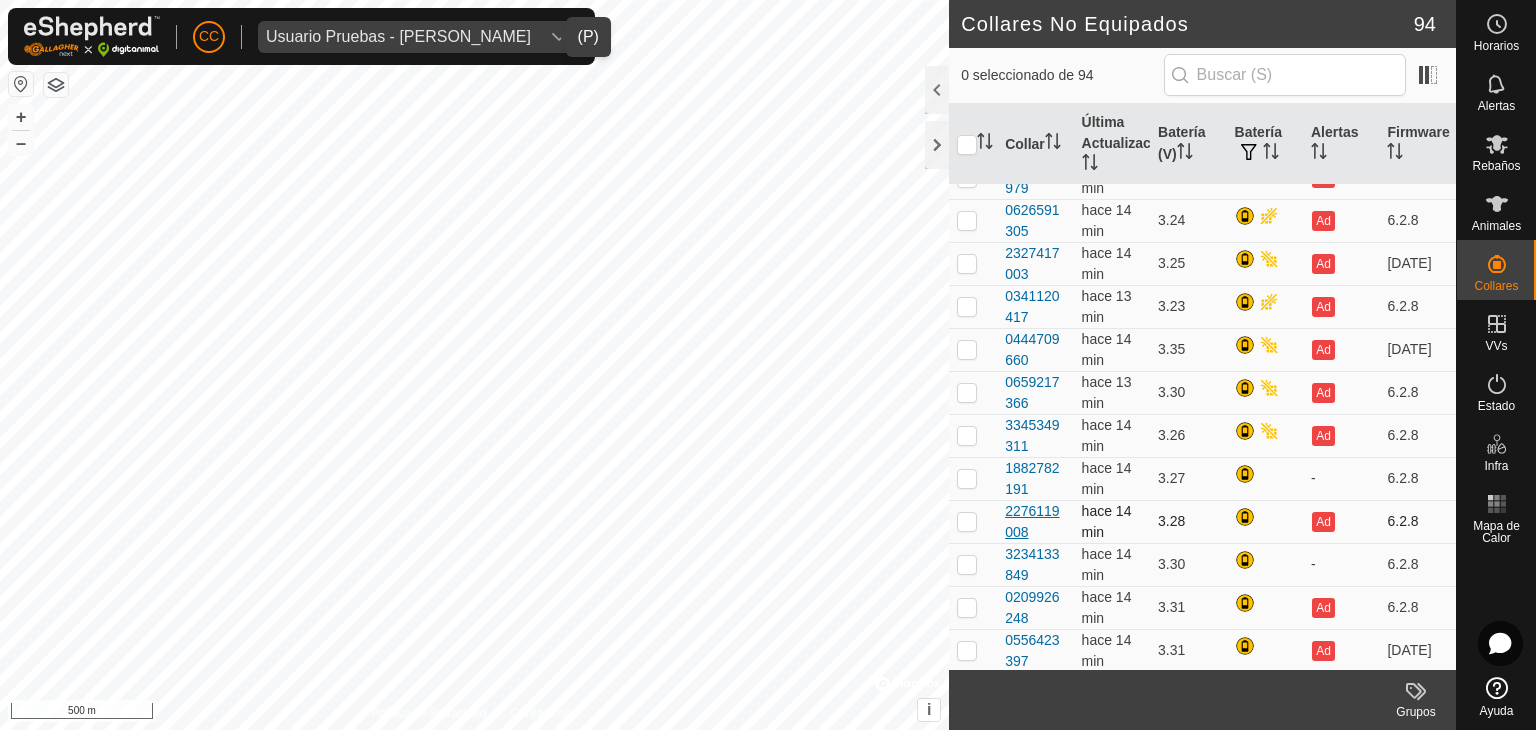click on "2276119008" at bounding box center (1035, 522) 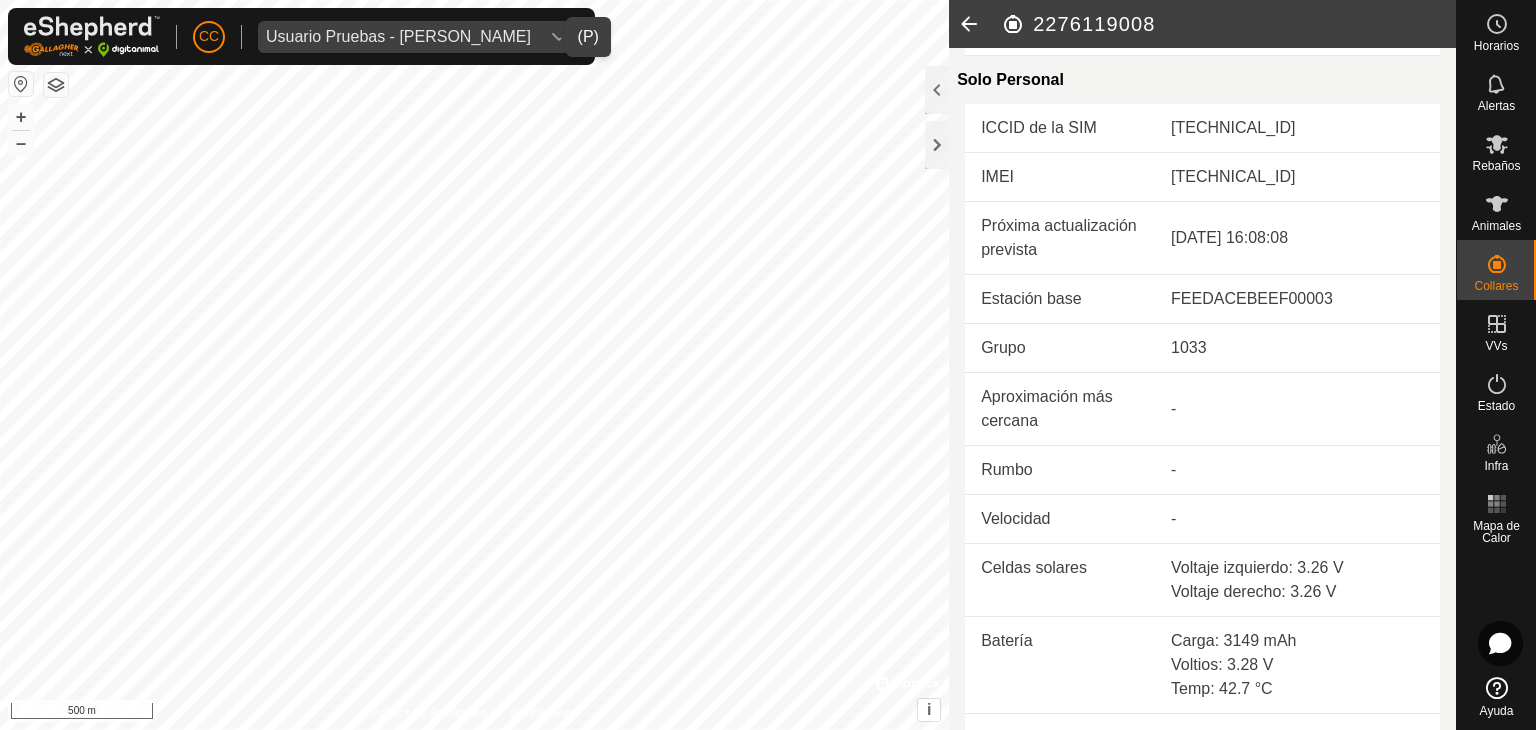 scroll, scrollTop: 500, scrollLeft: 0, axis: vertical 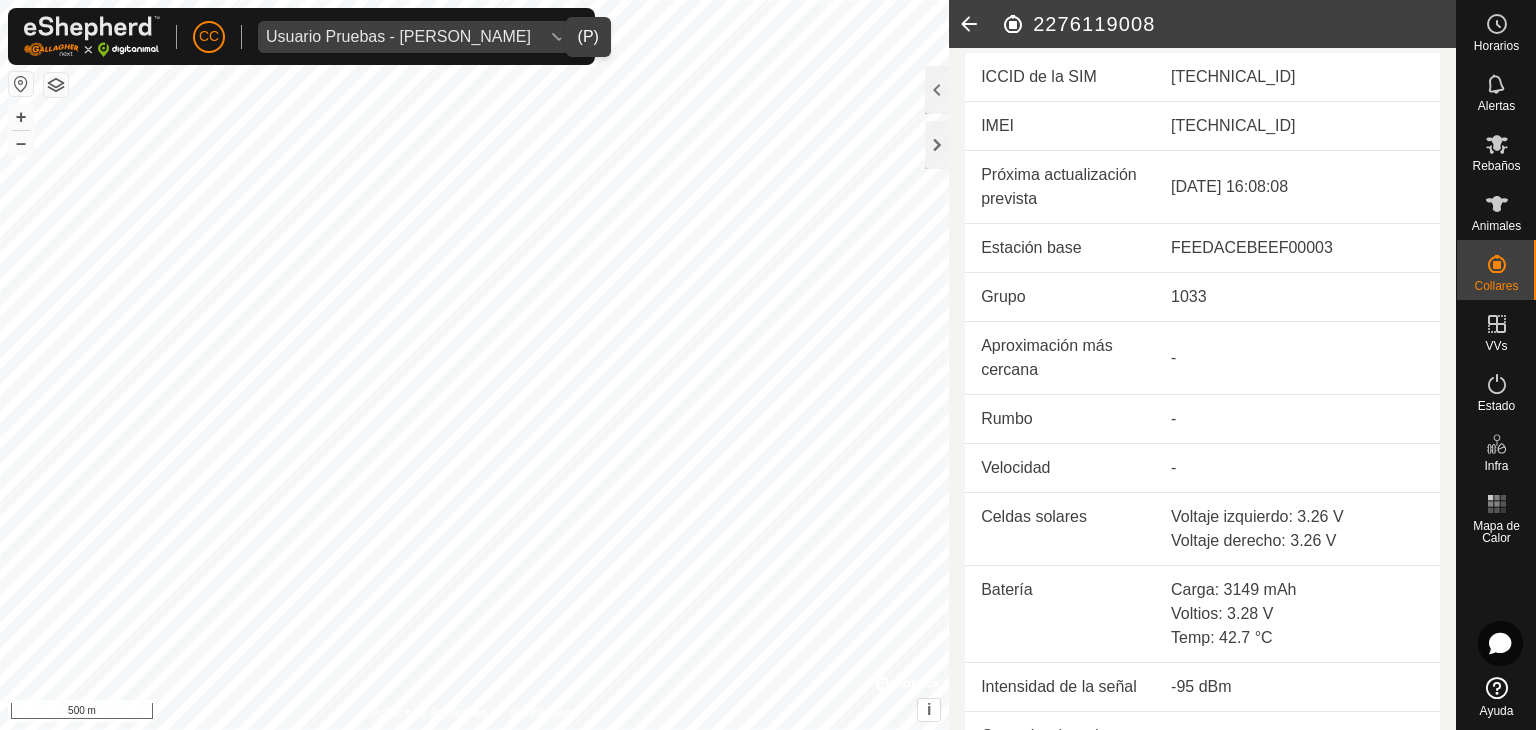click 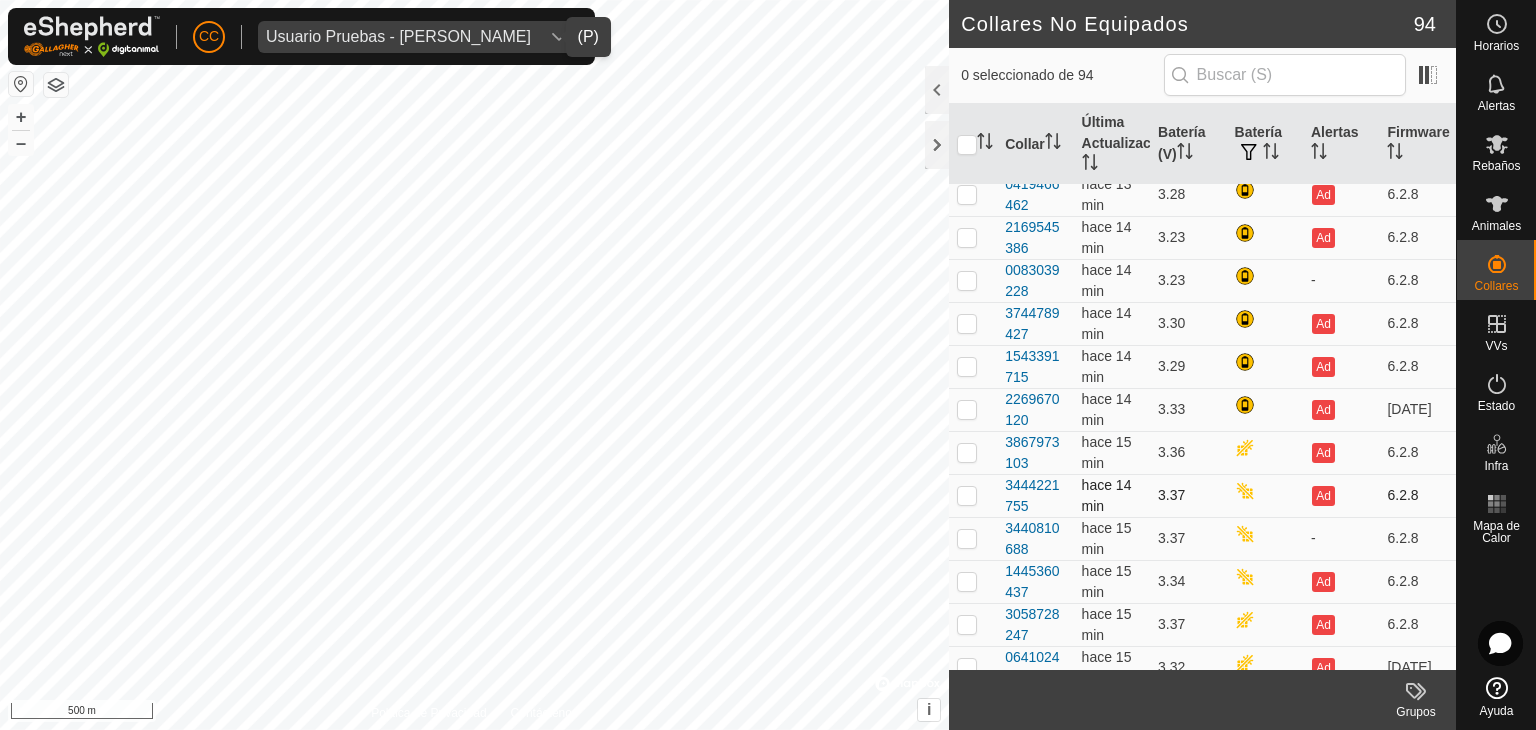 scroll, scrollTop: 1000, scrollLeft: 0, axis: vertical 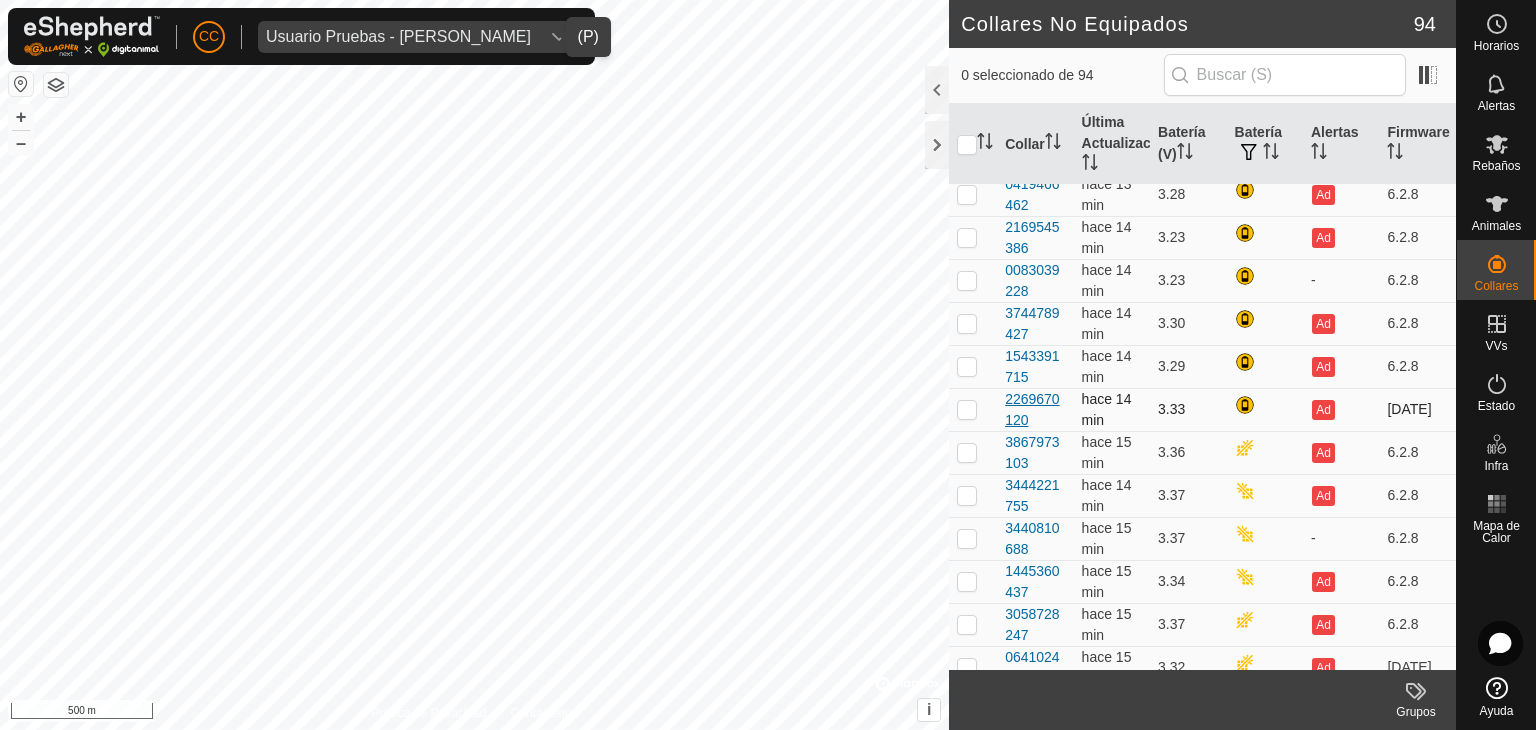 click on "2269670120" at bounding box center [1035, 410] 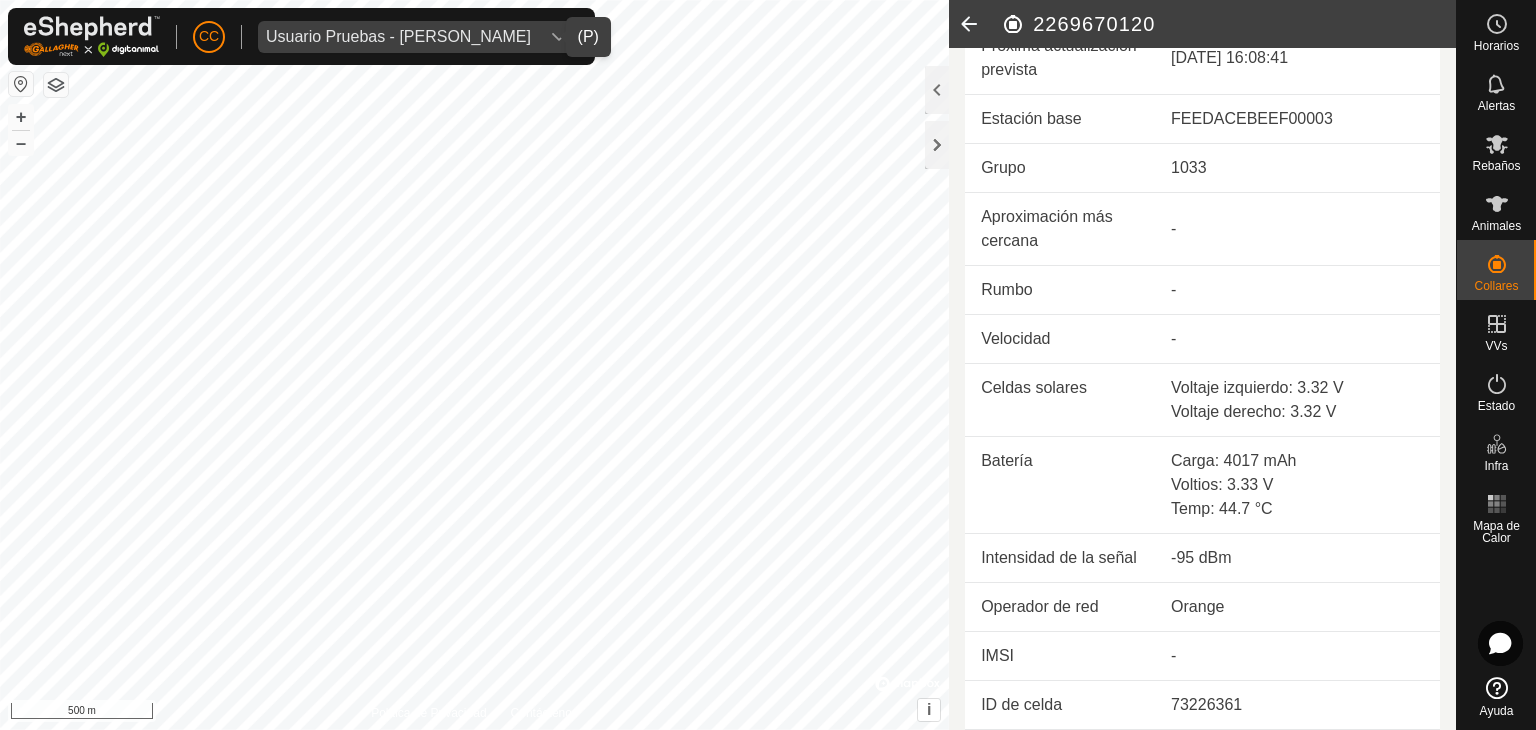 scroll, scrollTop: 672, scrollLeft: 0, axis: vertical 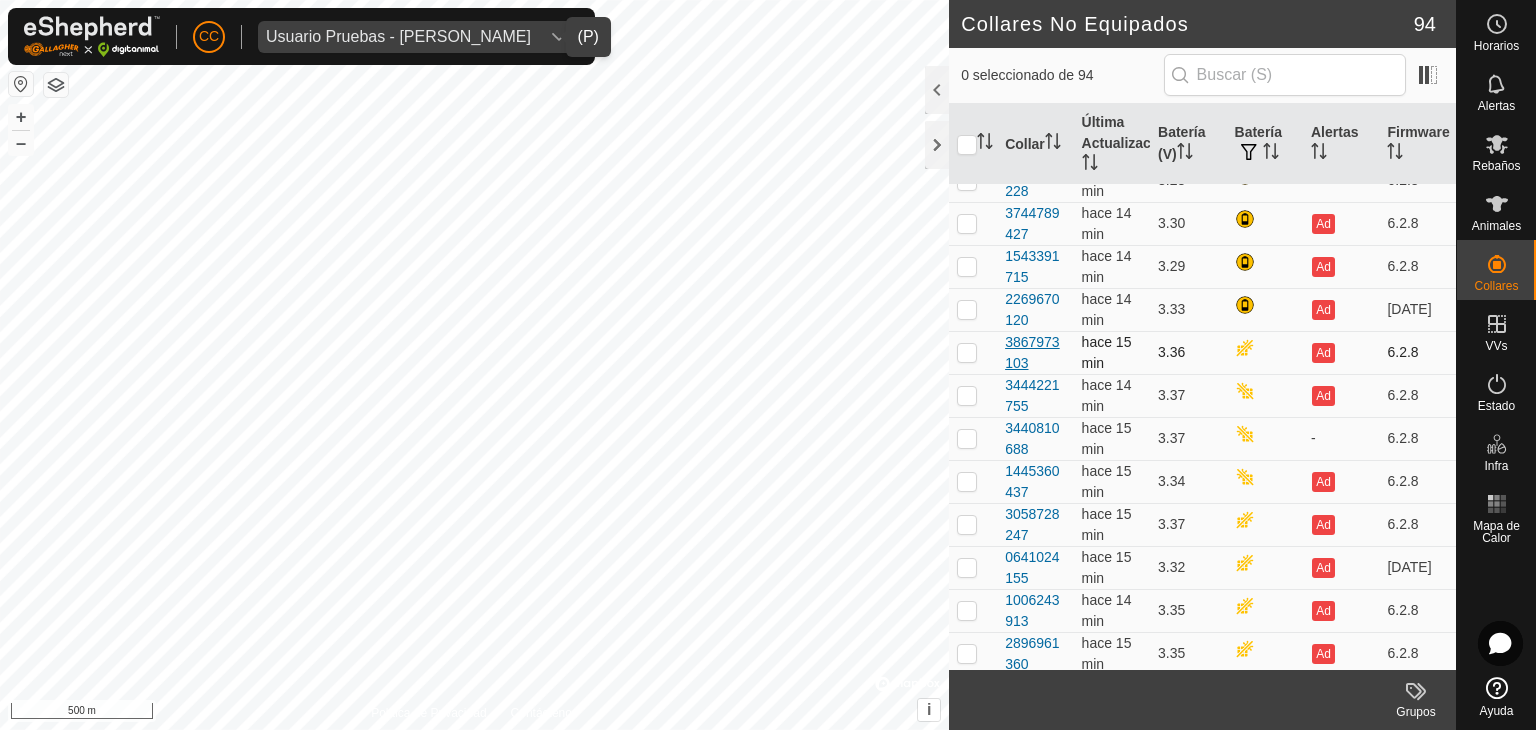click on "3867973103" at bounding box center (1035, 353) 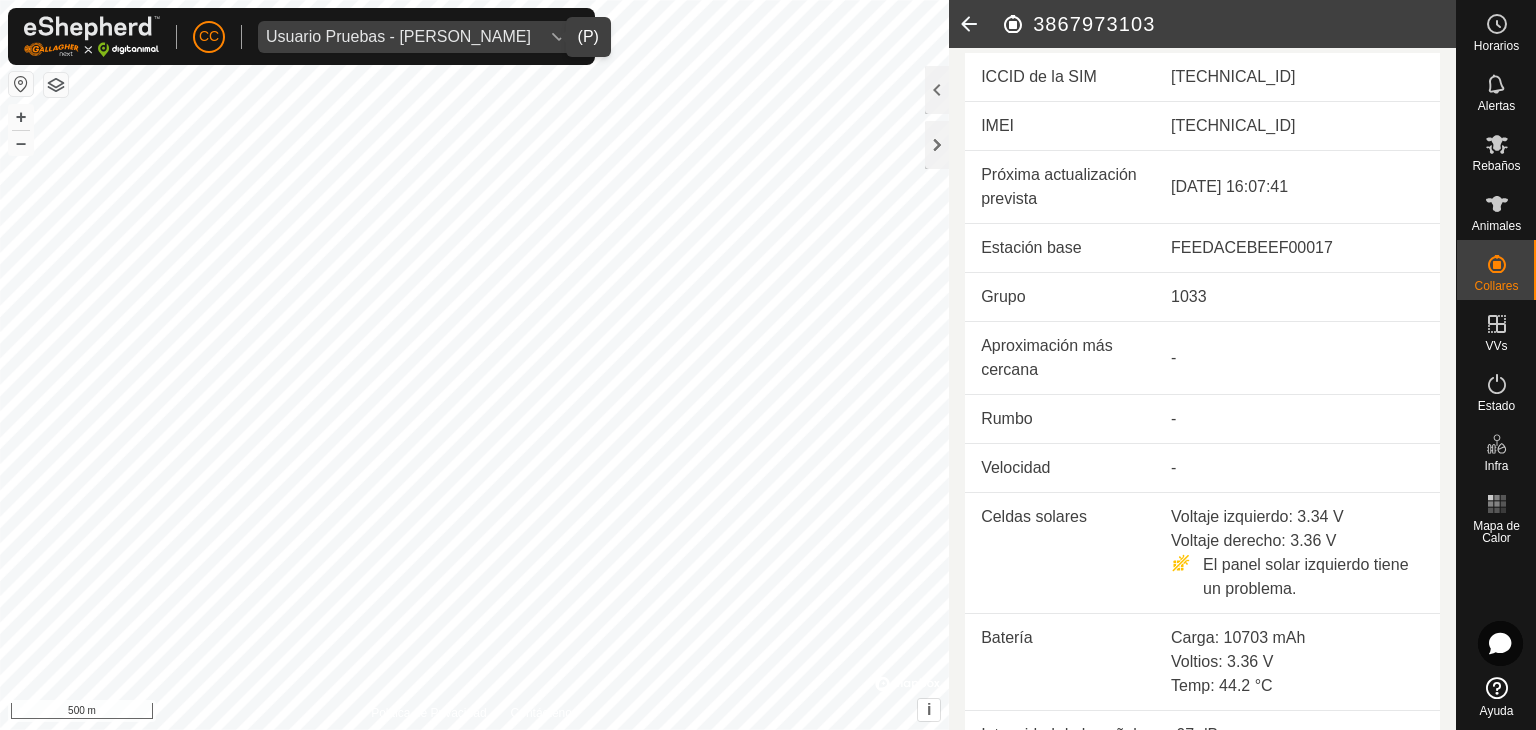 scroll, scrollTop: 600, scrollLeft: 0, axis: vertical 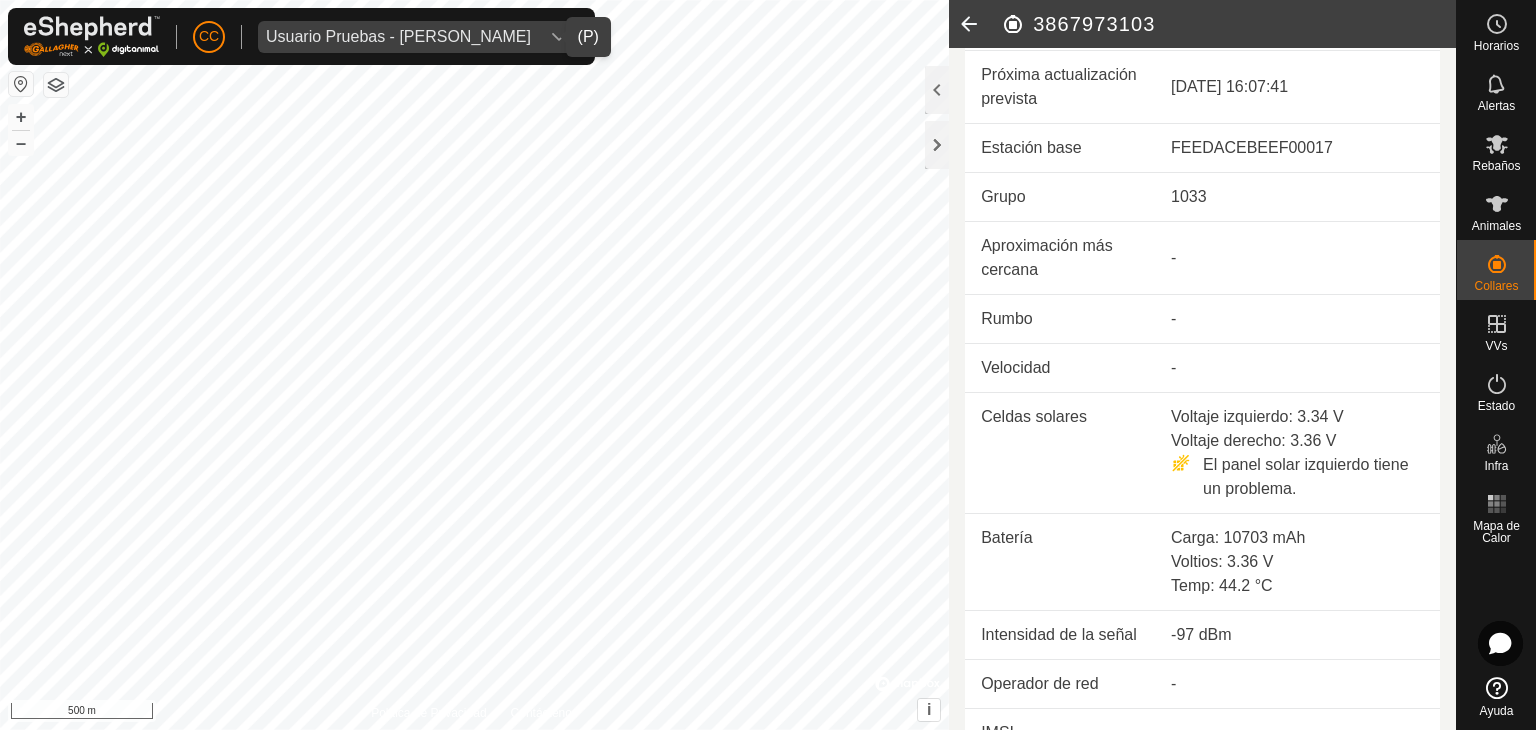 click 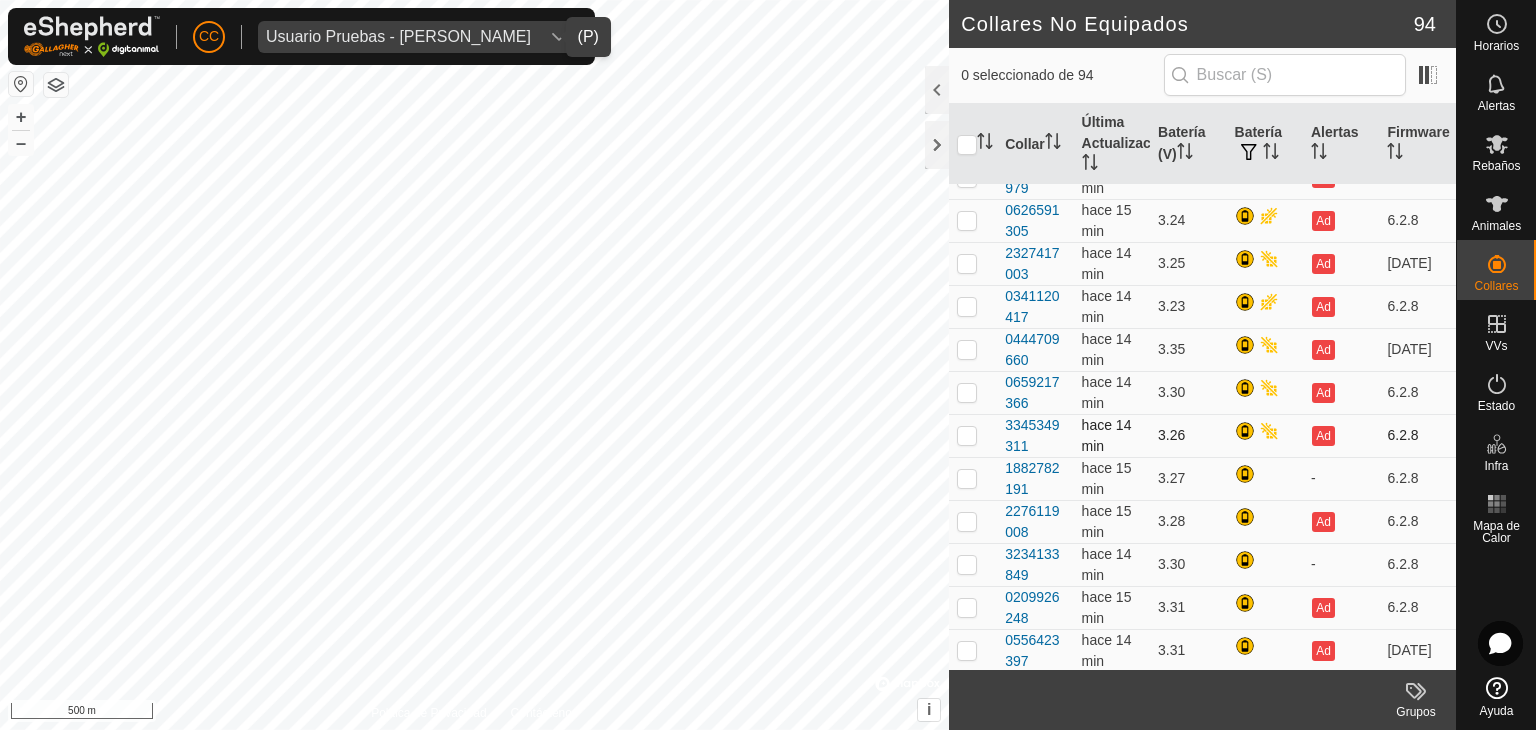 scroll, scrollTop: 0, scrollLeft: 0, axis: both 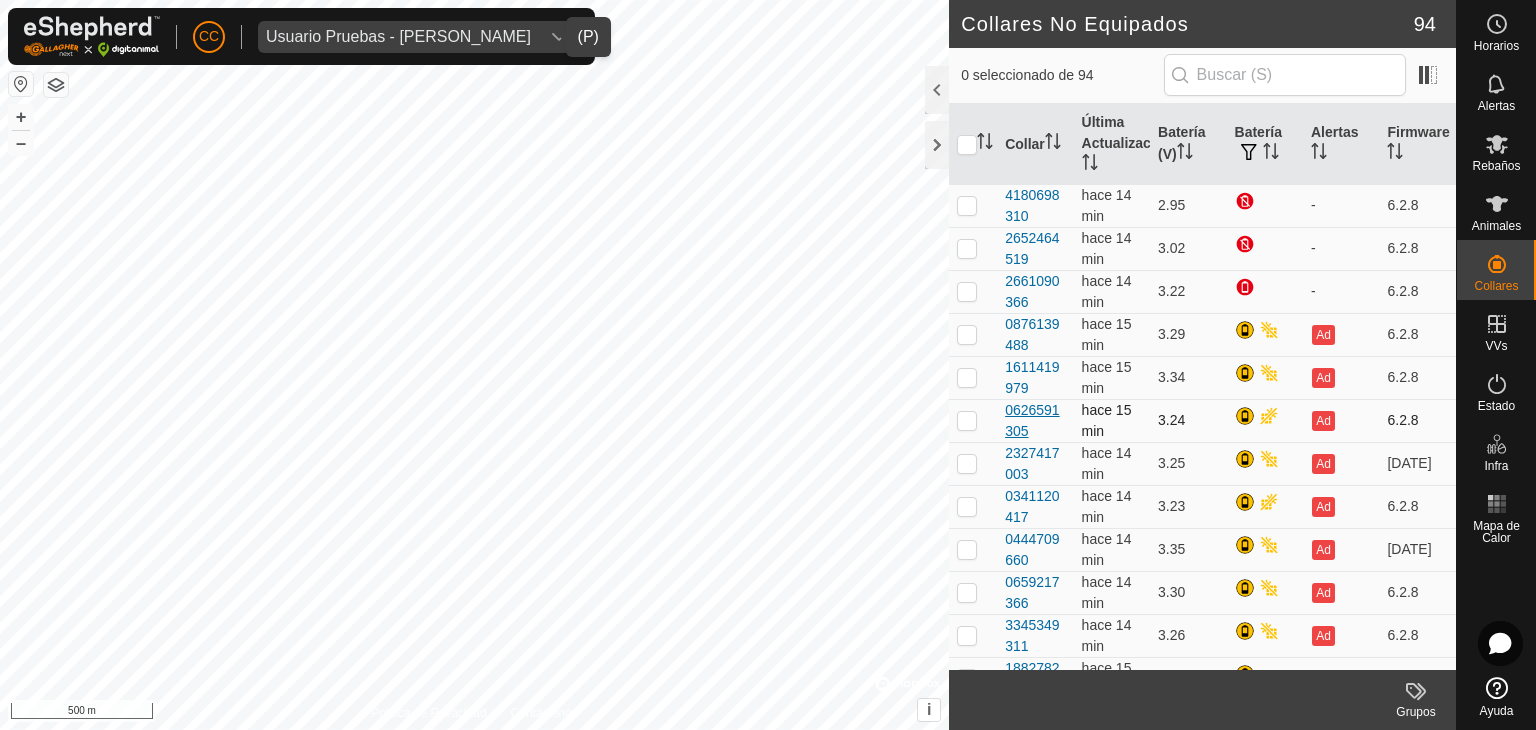 click on "0626591305" at bounding box center (1035, 421) 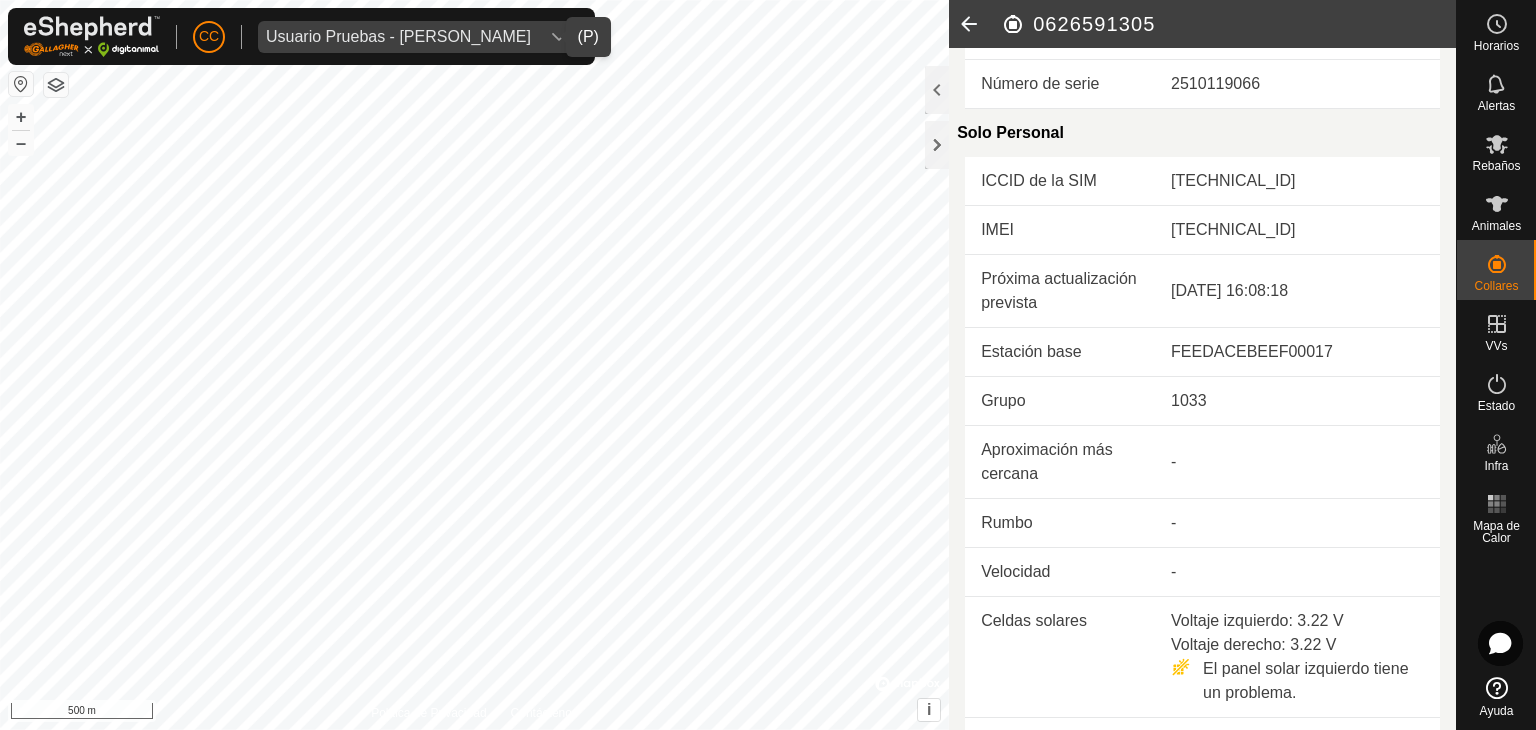scroll, scrollTop: 300, scrollLeft: 0, axis: vertical 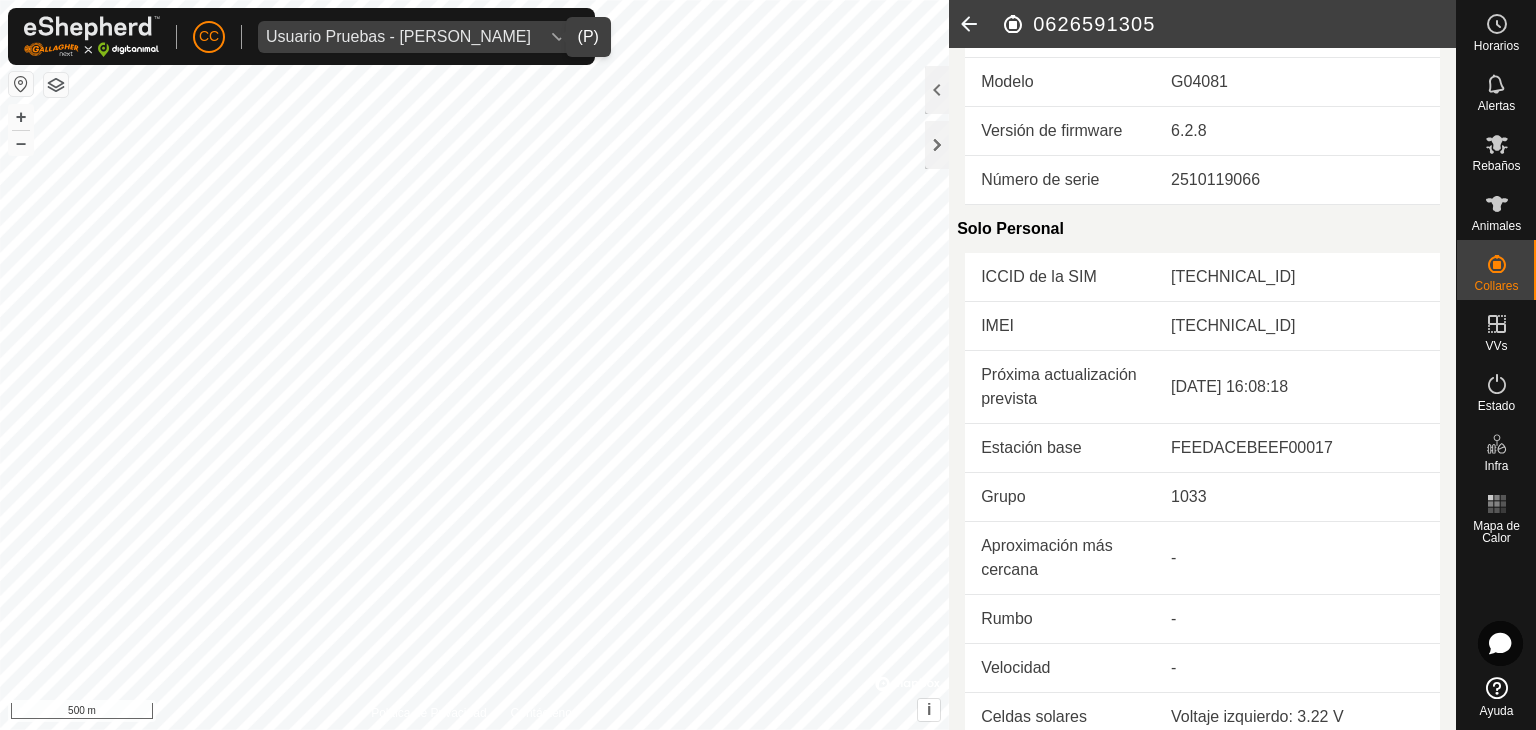 click 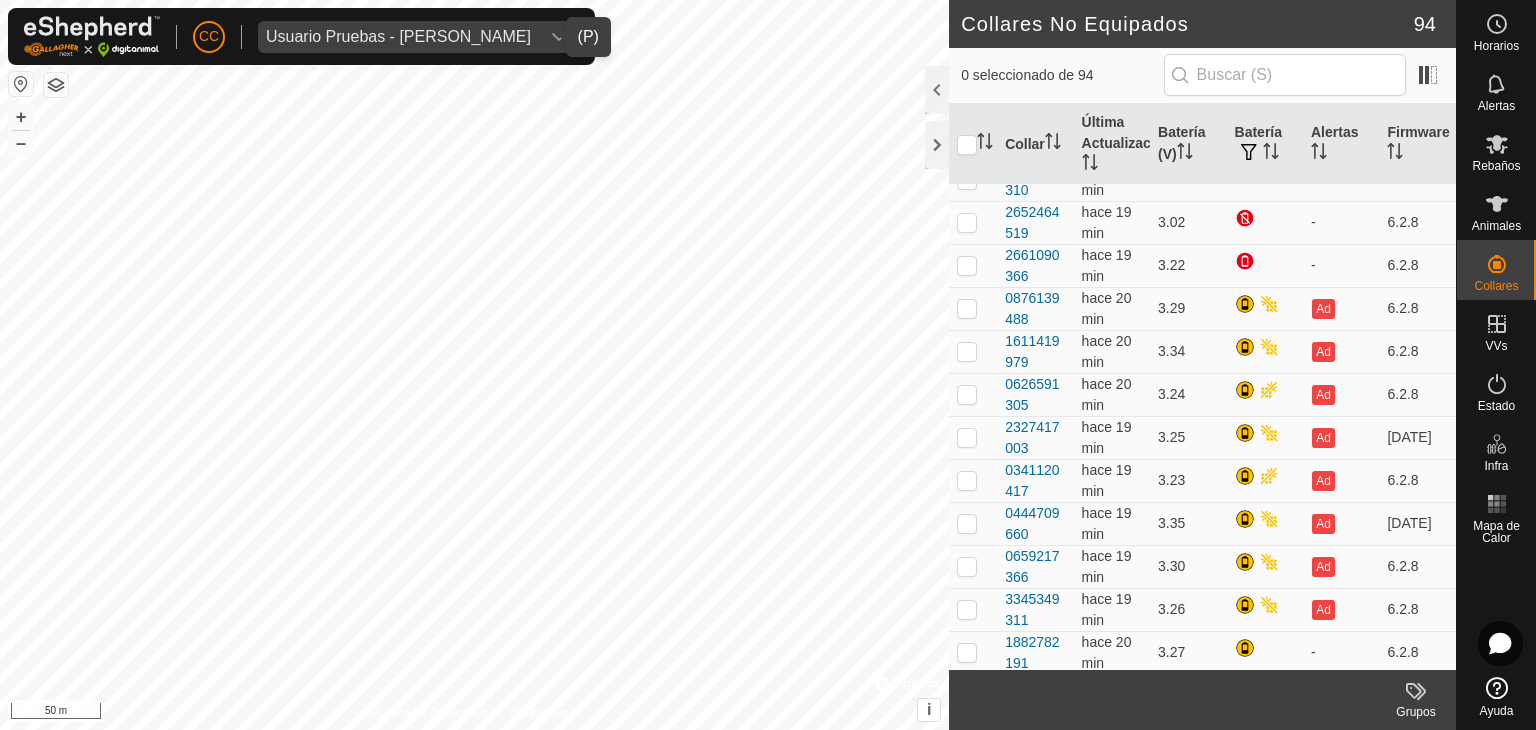 scroll, scrollTop: 0, scrollLeft: 0, axis: both 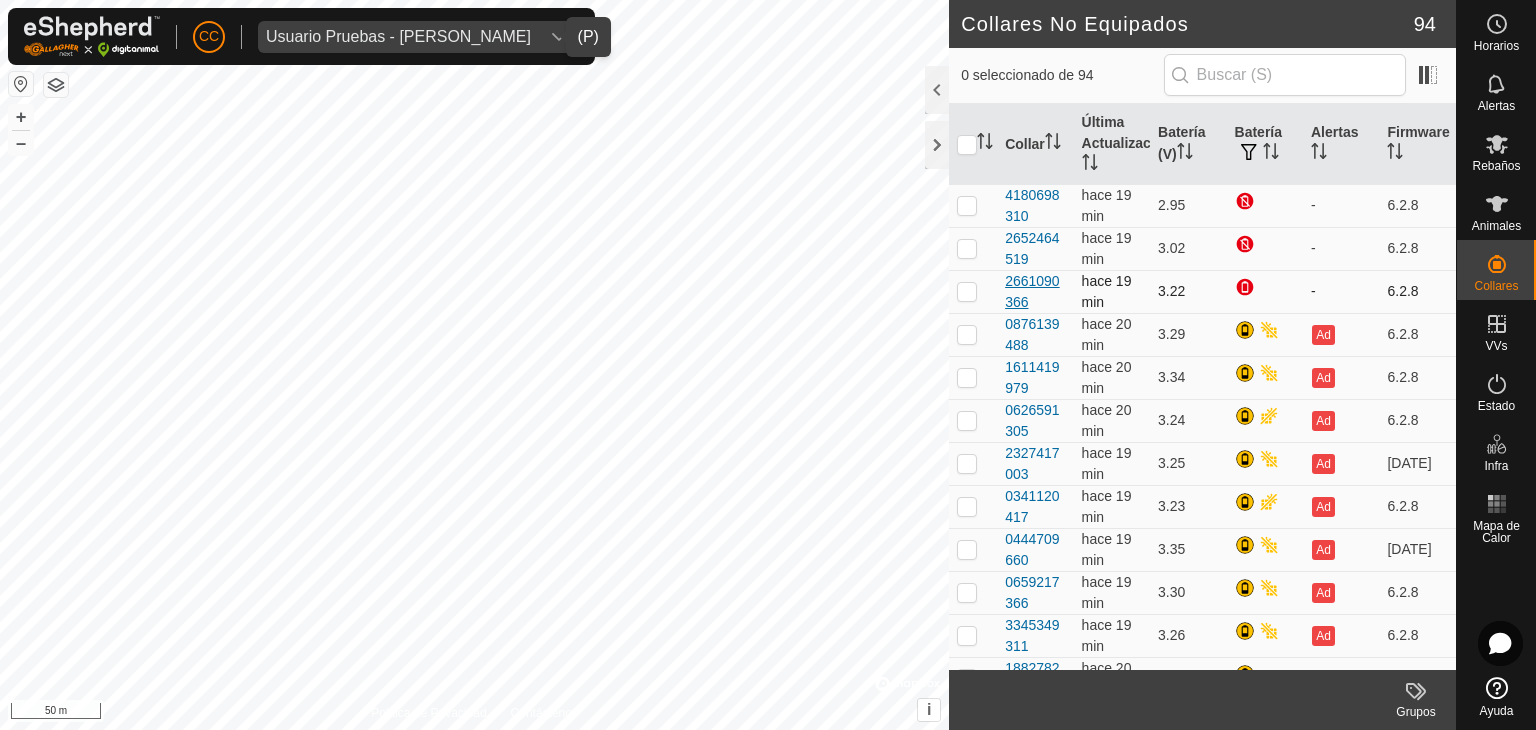 click on "2661090366" at bounding box center [1035, 292] 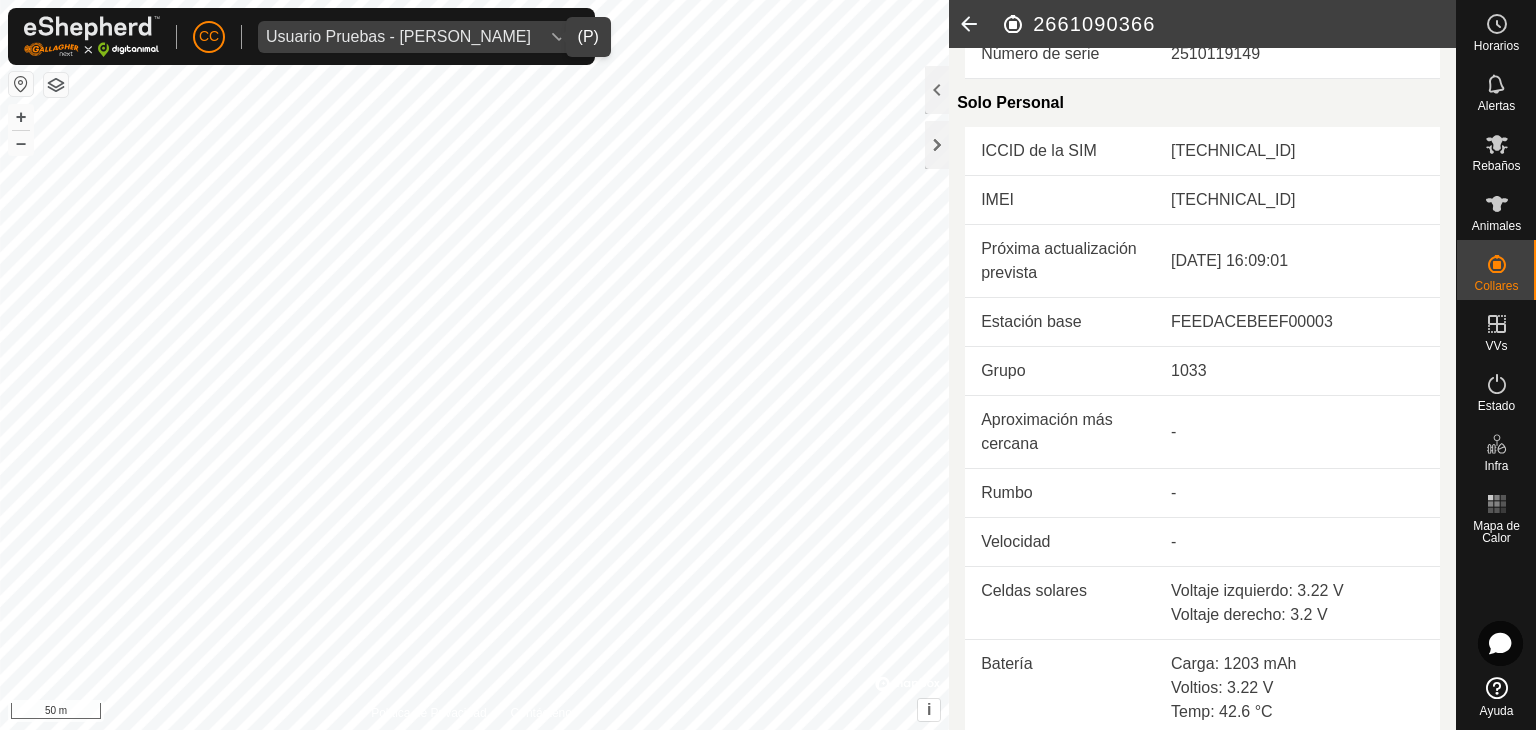 scroll, scrollTop: 244, scrollLeft: 0, axis: vertical 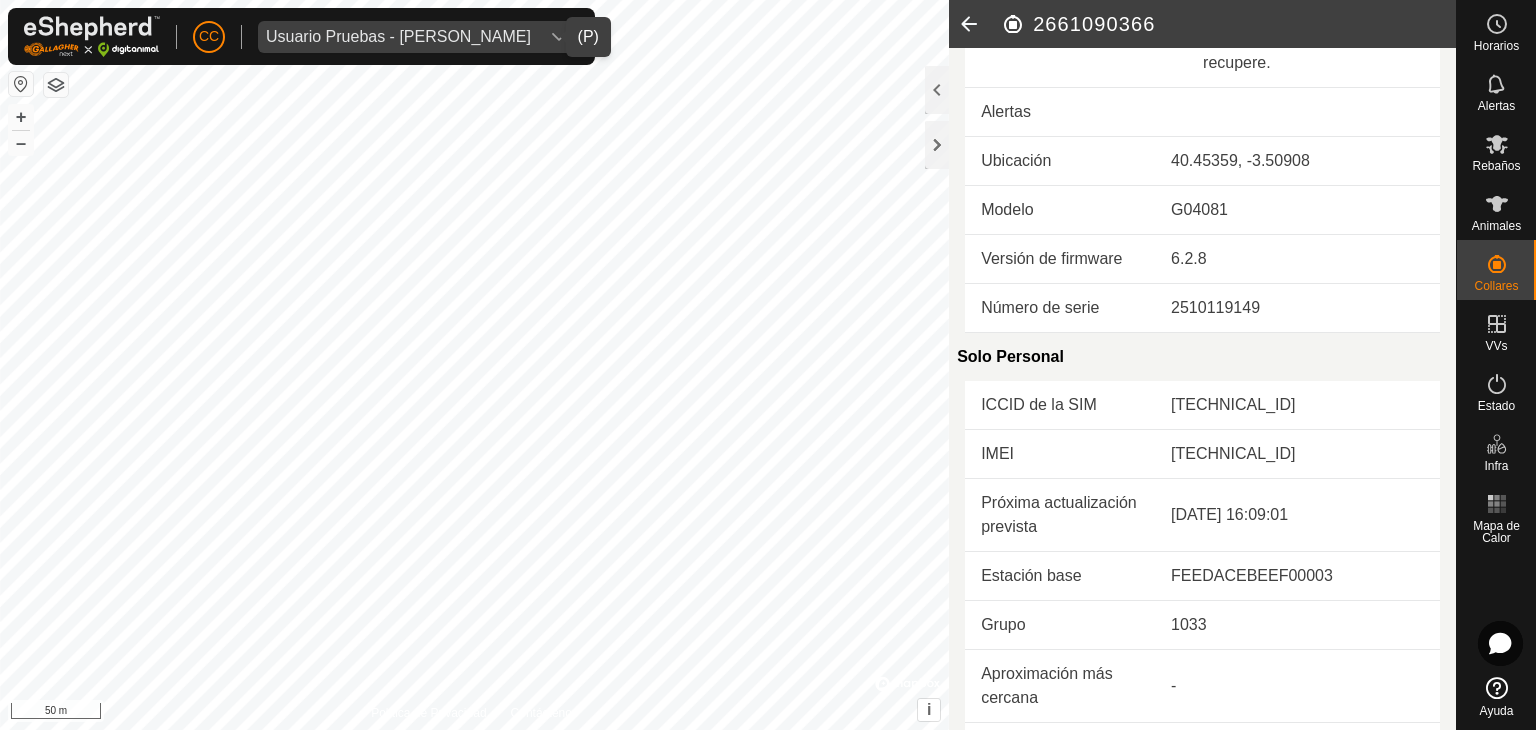 click 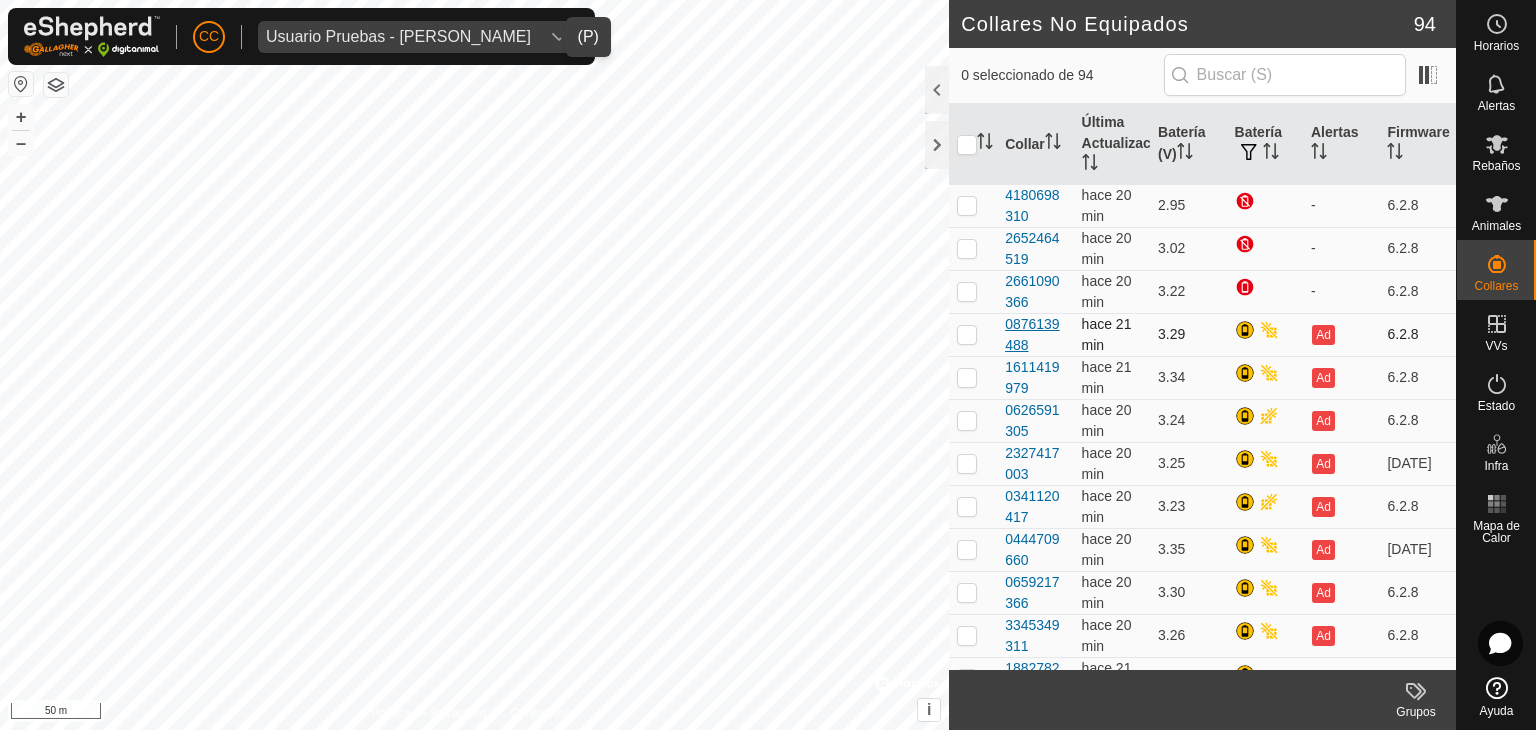 click on "0876139488" at bounding box center [1035, 335] 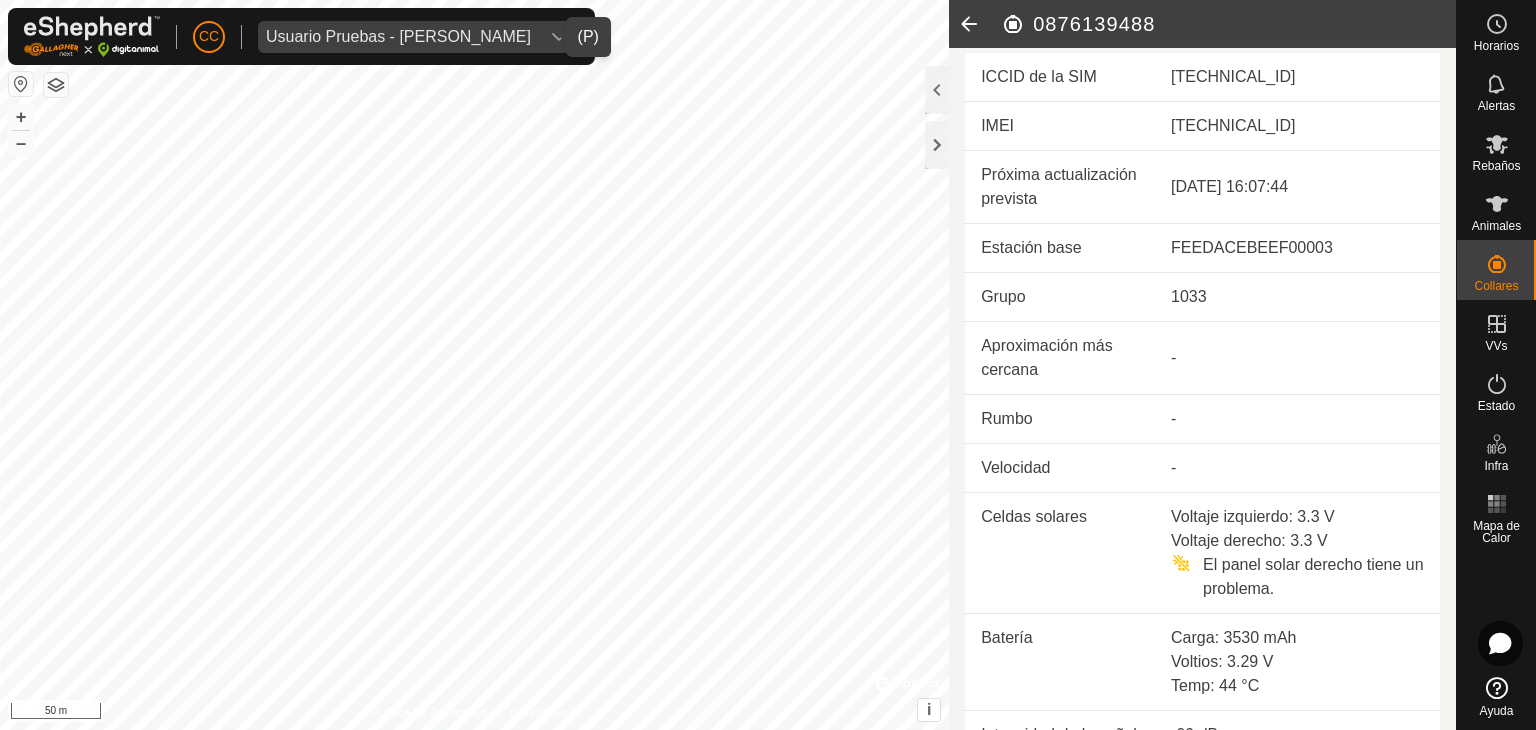 scroll, scrollTop: 600, scrollLeft: 0, axis: vertical 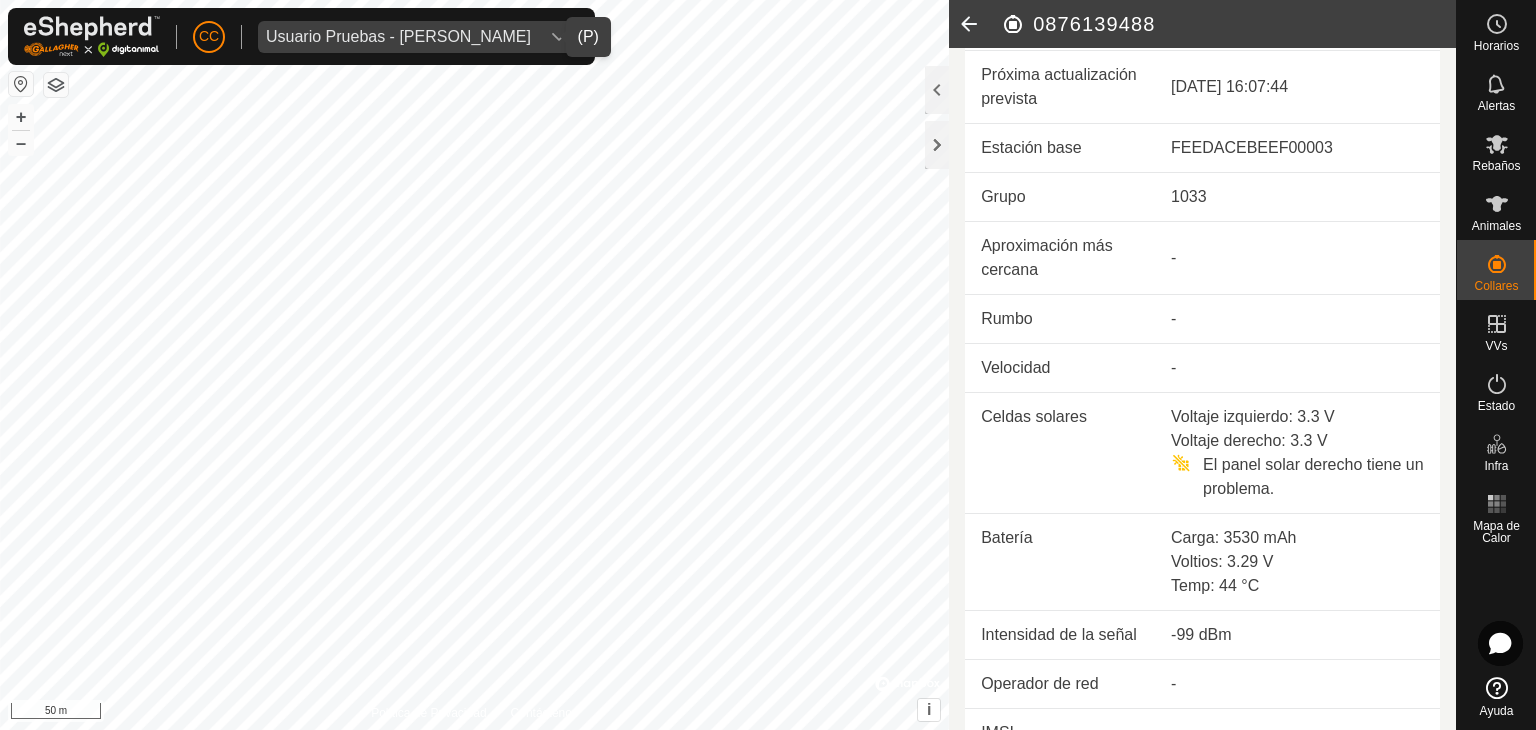 click 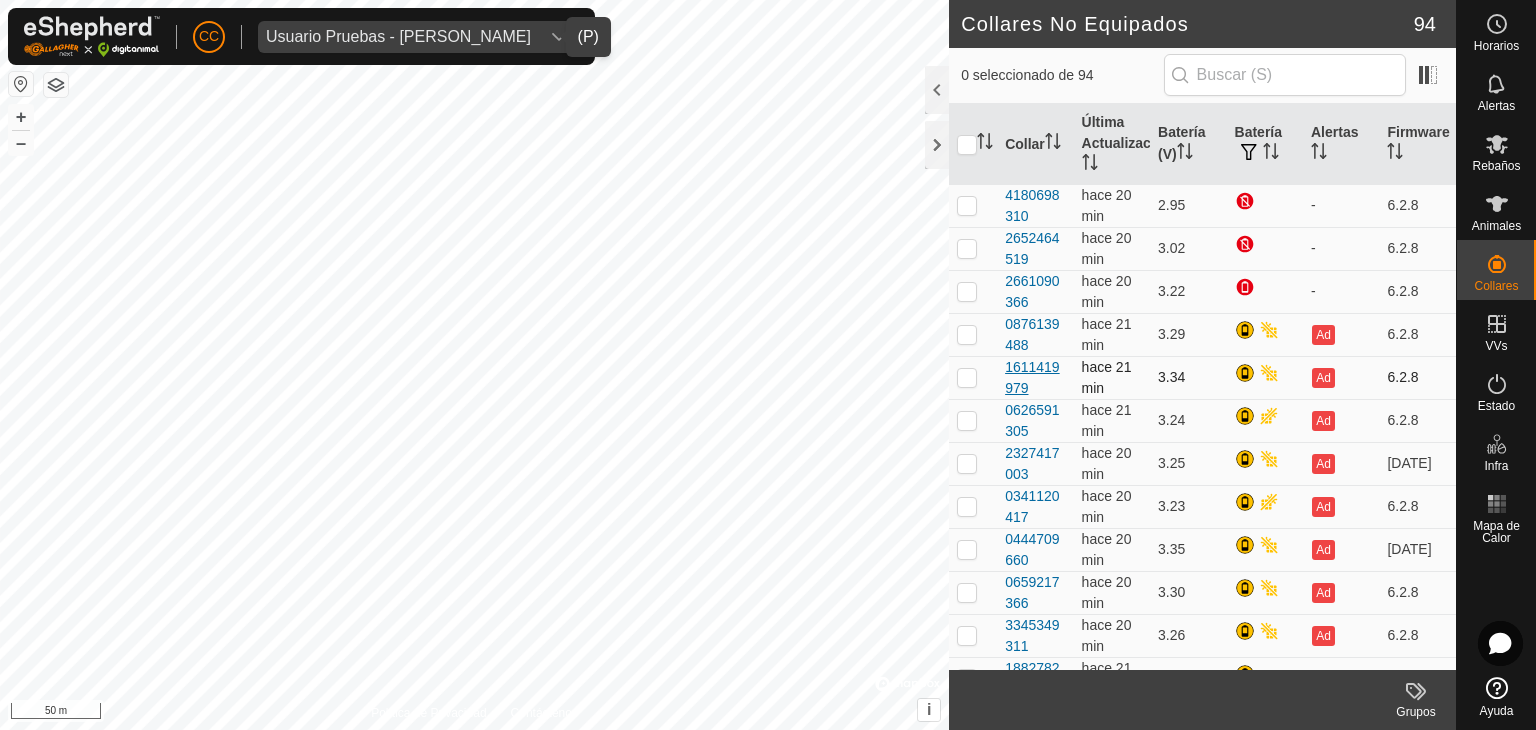 click on "1611419979" at bounding box center [1035, 378] 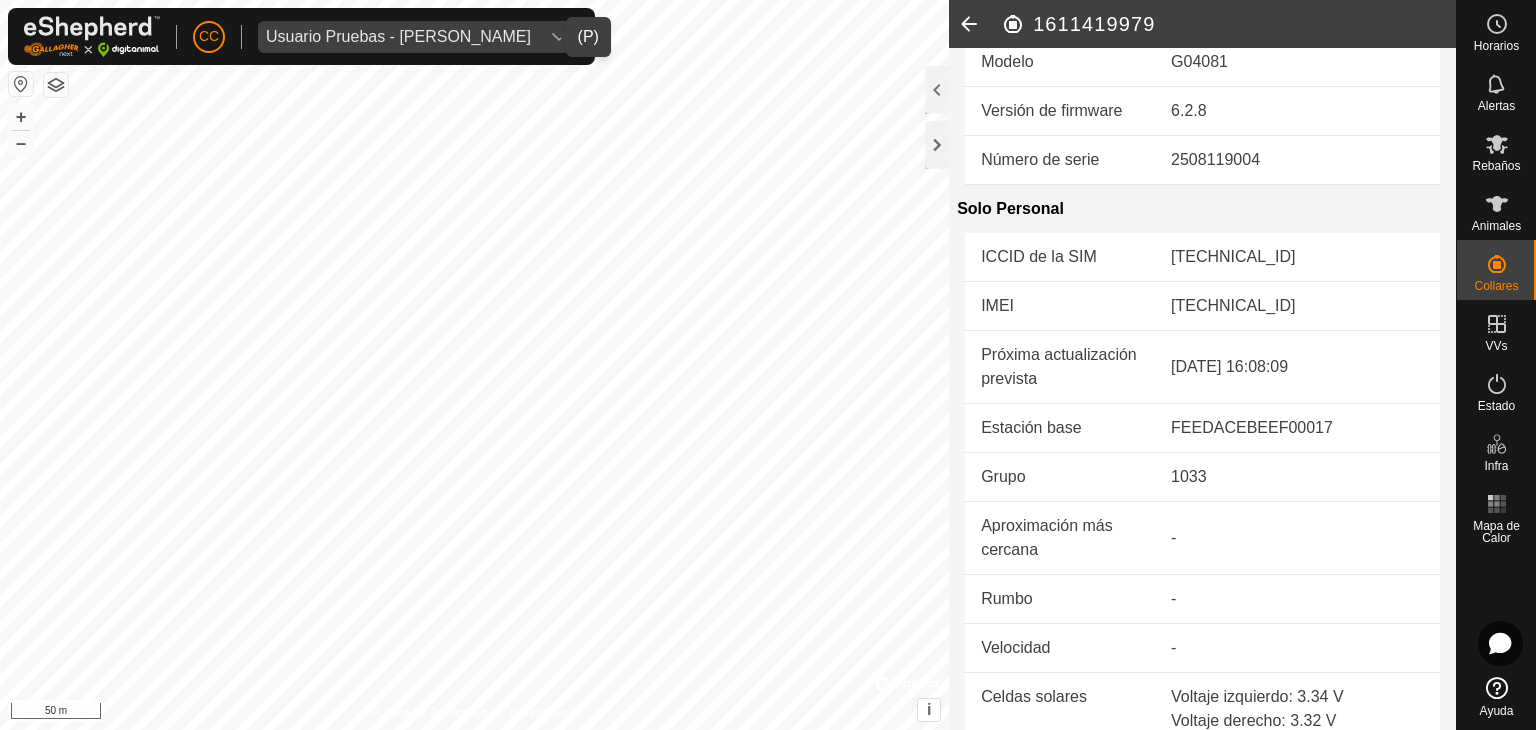 scroll, scrollTop: 0, scrollLeft: 0, axis: both 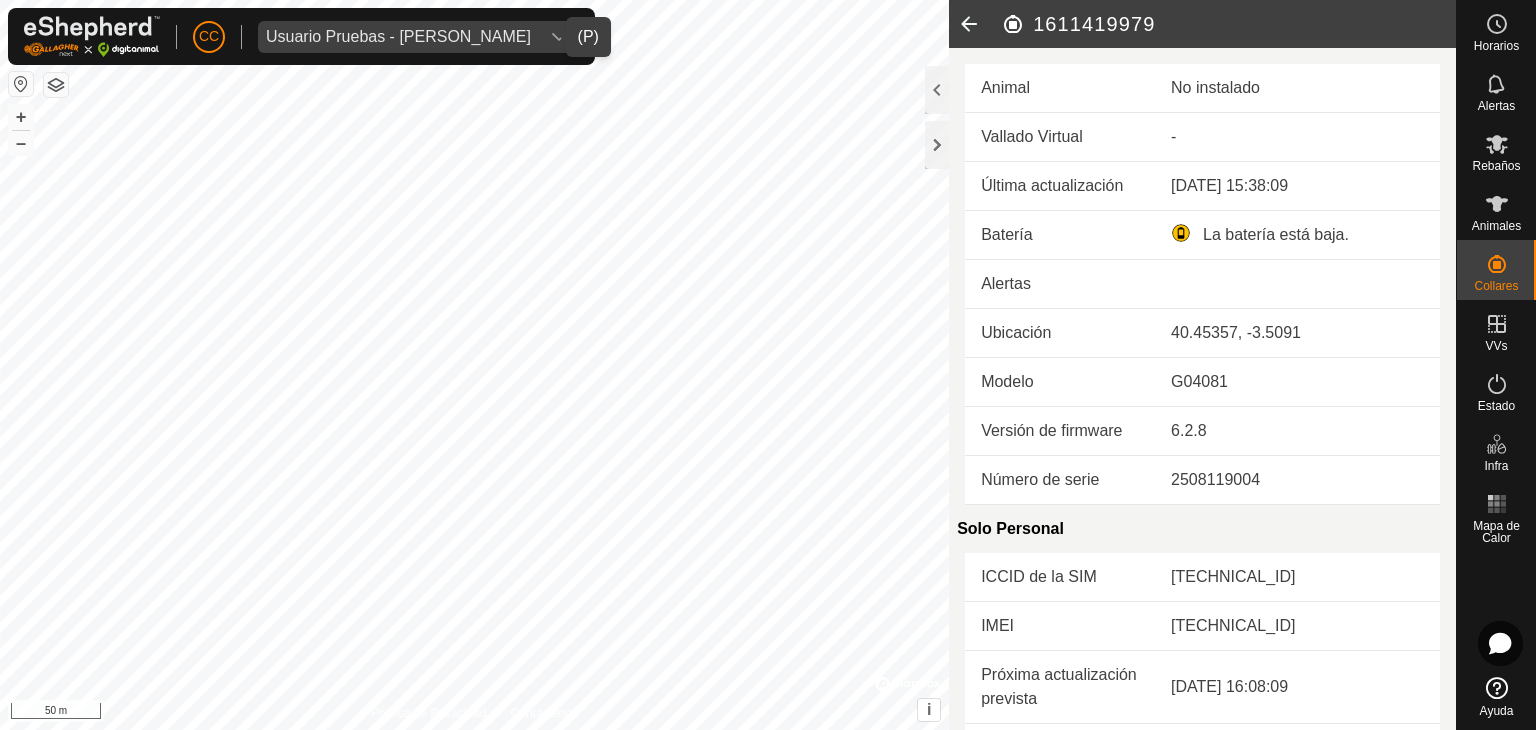 click 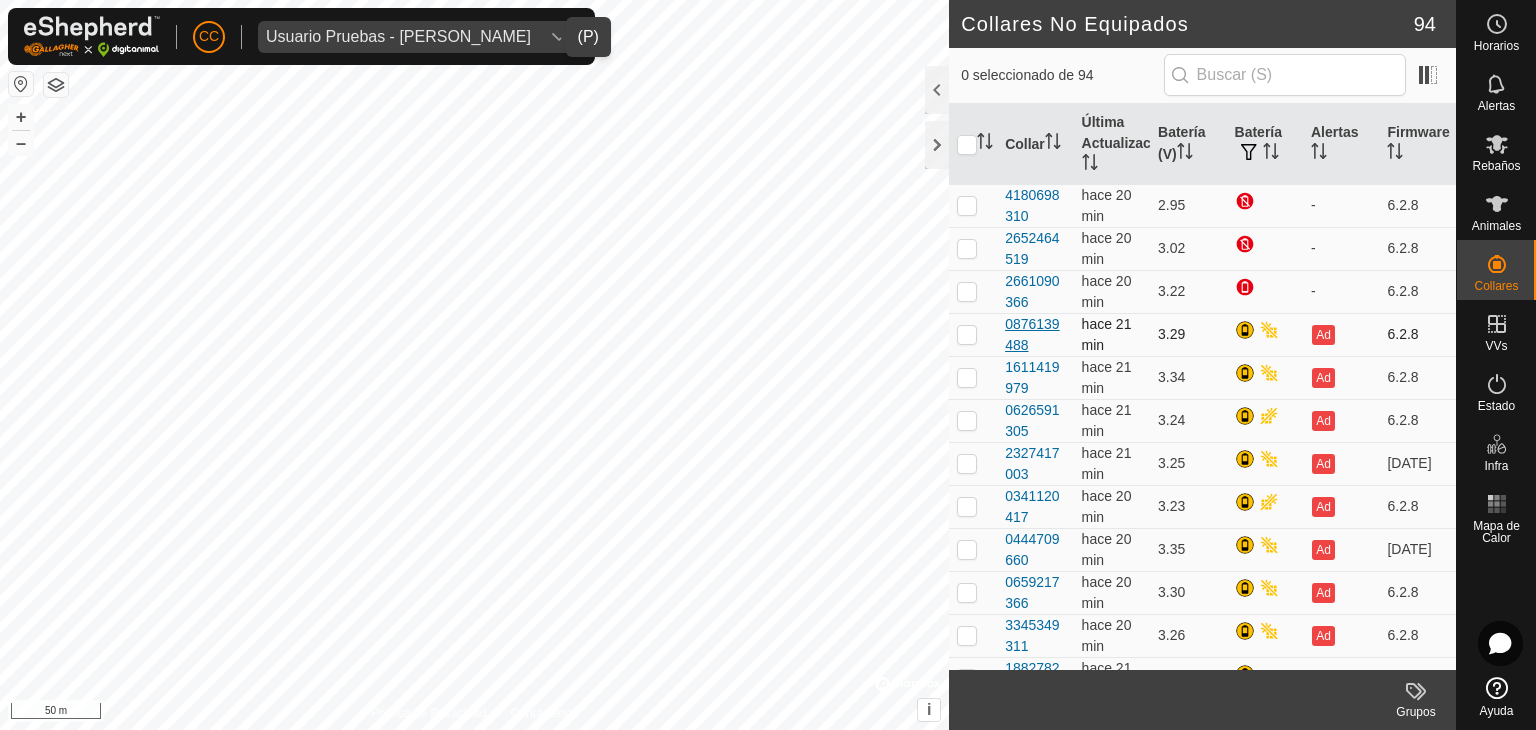 click on "0876139488" at bounding box center (1035, 335) 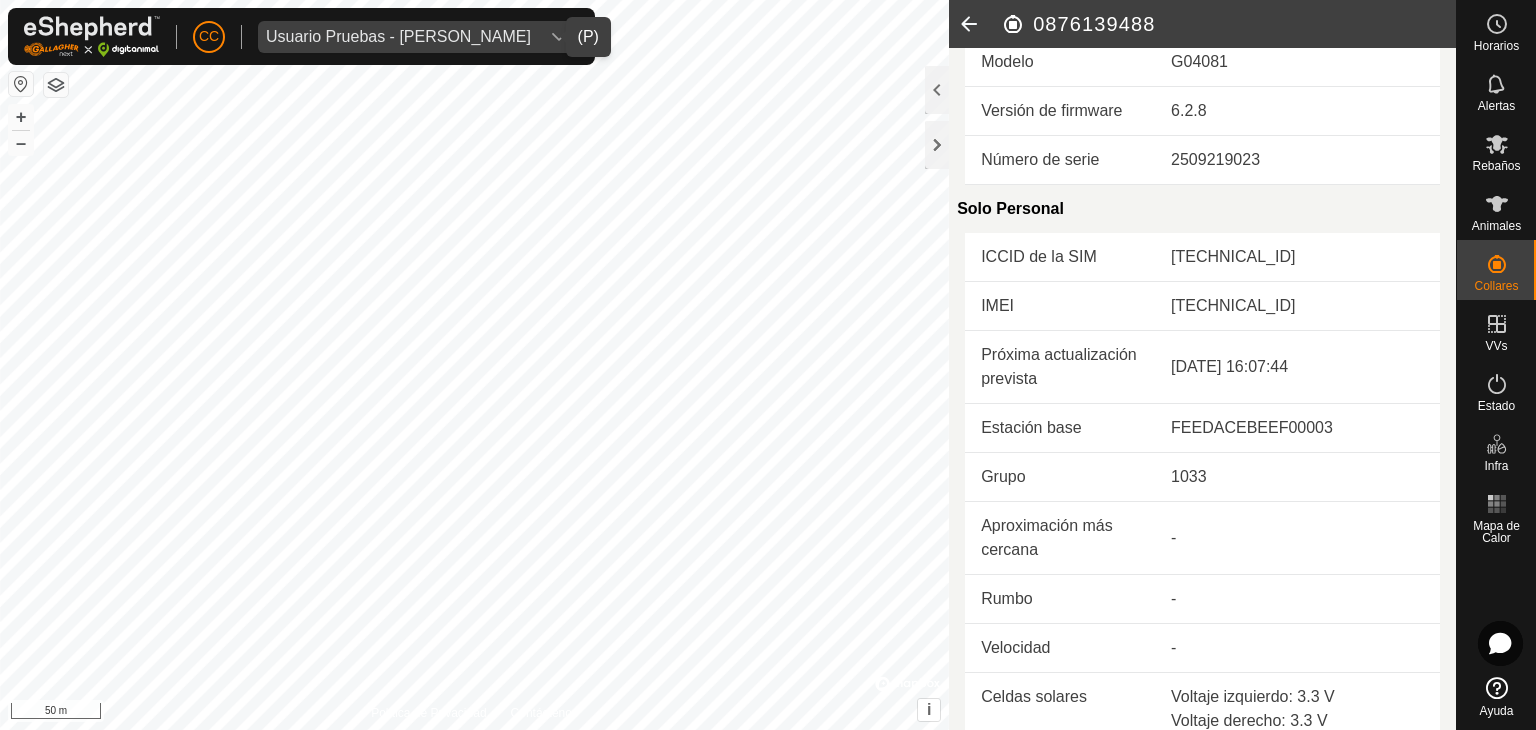 scroll, scrollTop: 0, scrollLeft: 0, axis: both 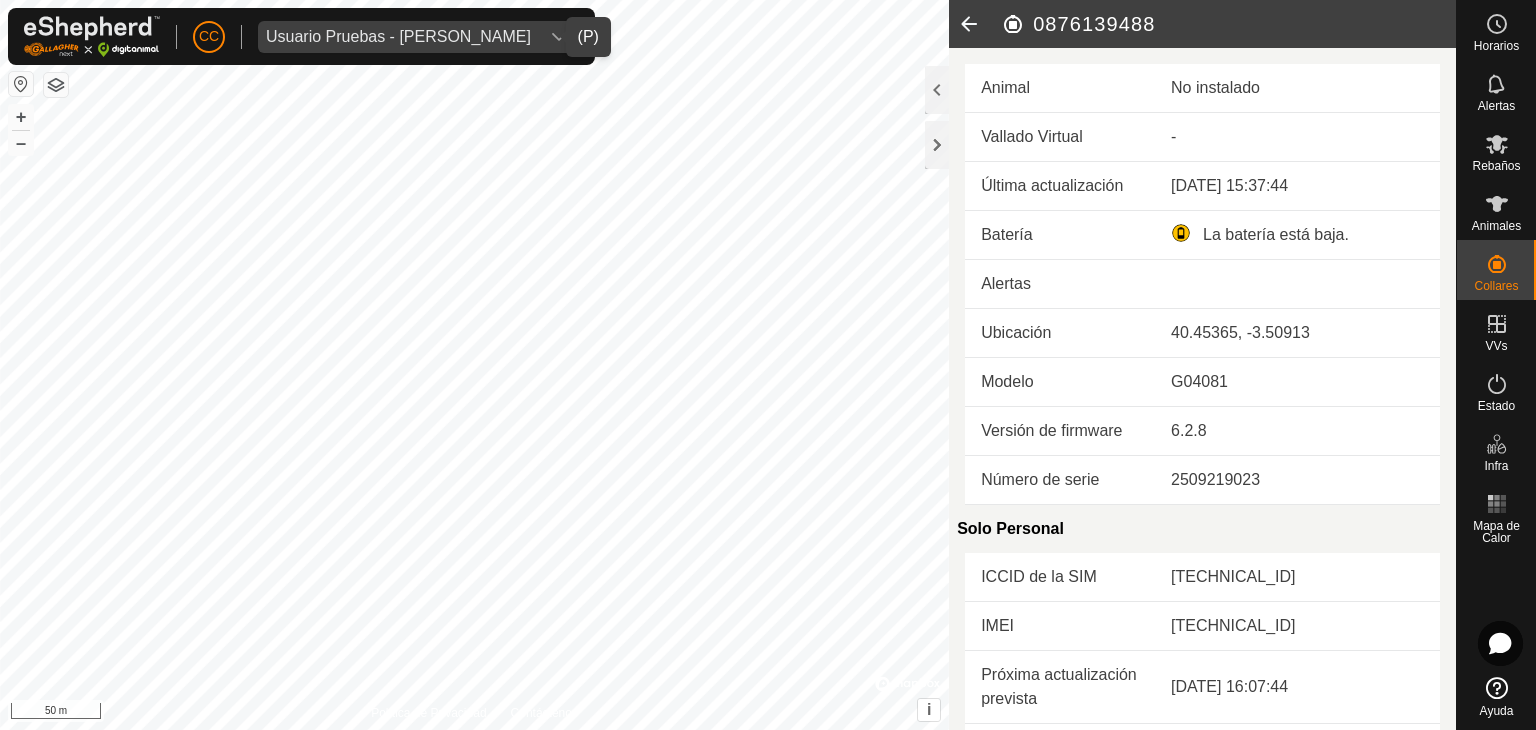click 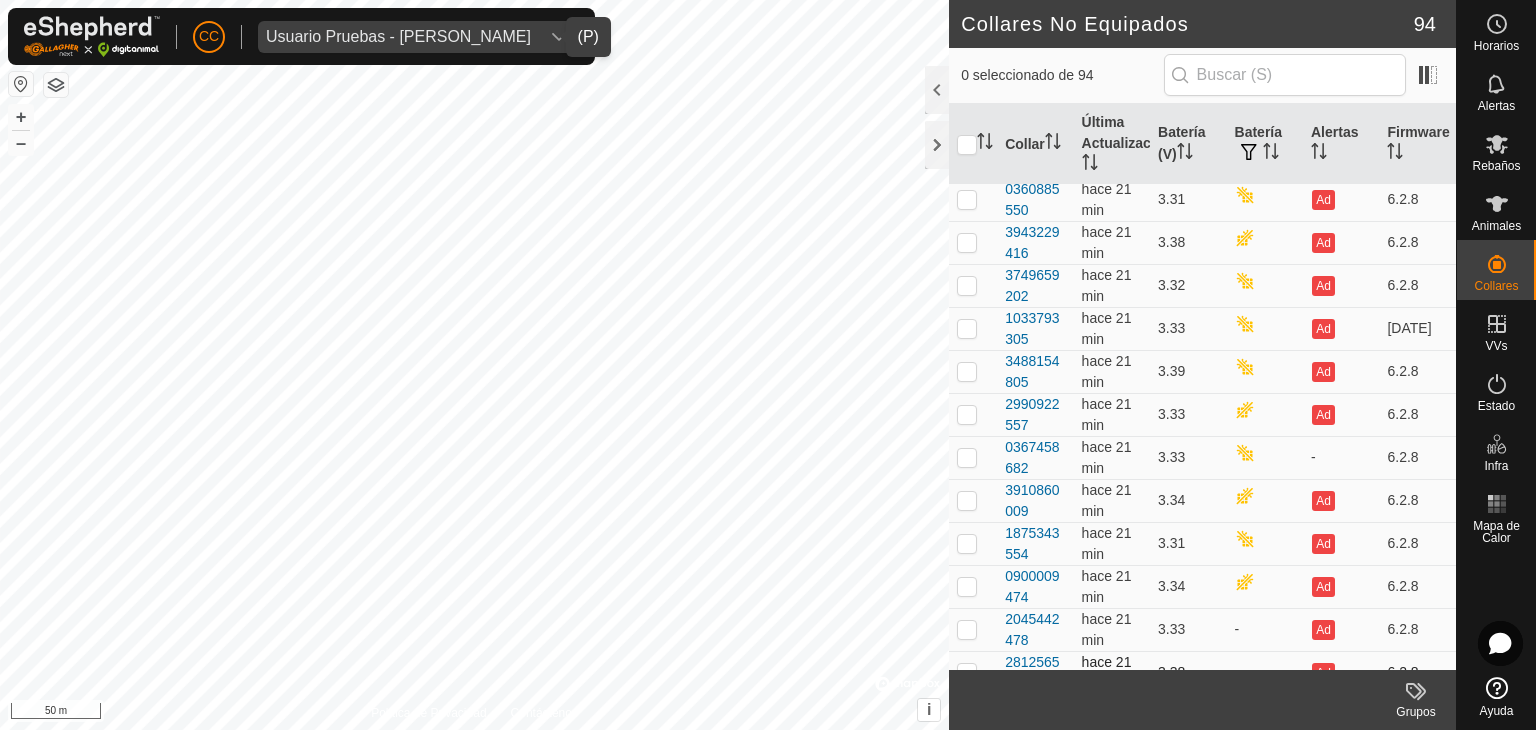 scroll, scrollTop: 2200, scrollLeft: 0, axis: vertical 